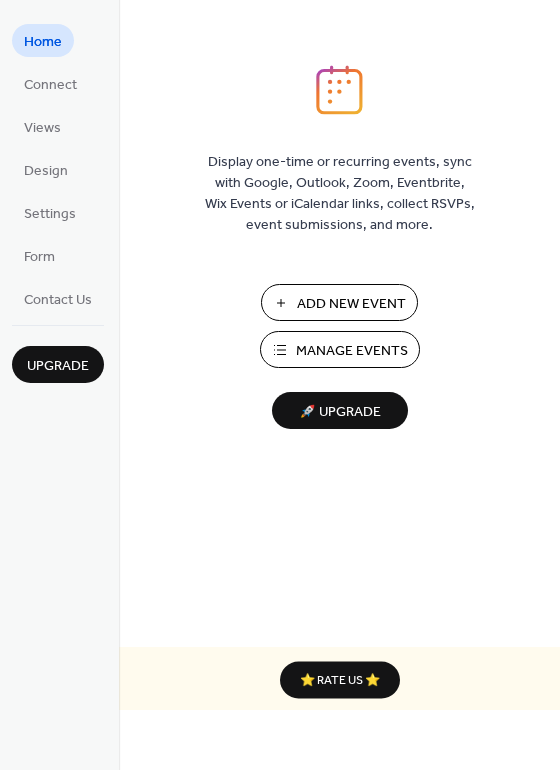 scroll, scrollTop: 0, scrollLeft: 0, axis: both 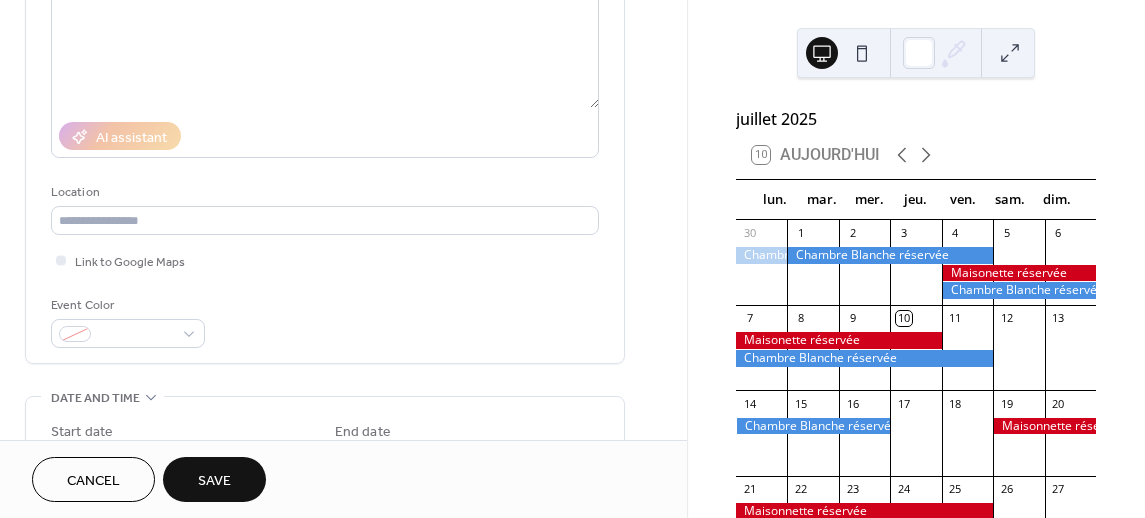 type on "**********" 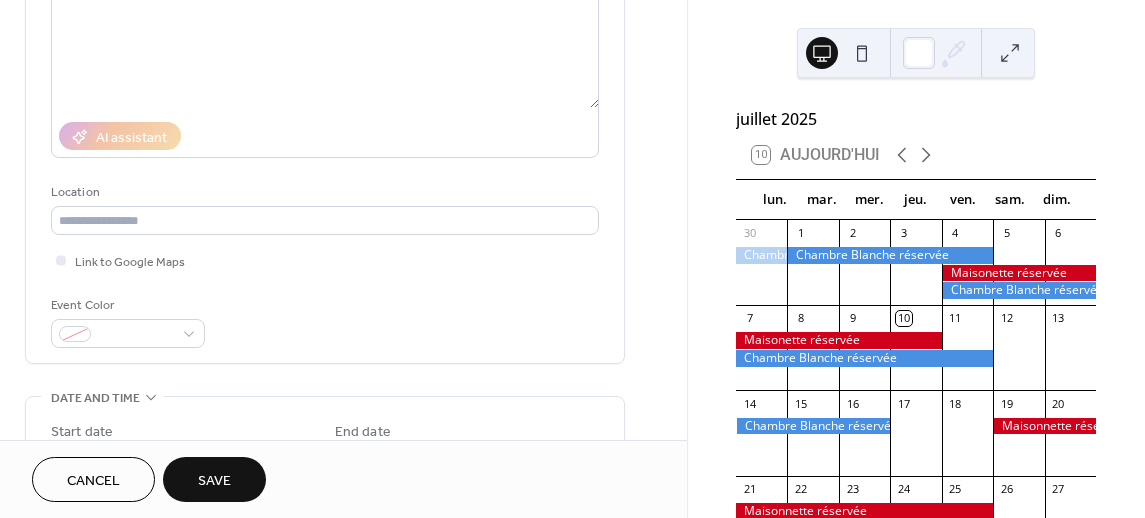 click on "Event Color" at bounding box center (126, 305) 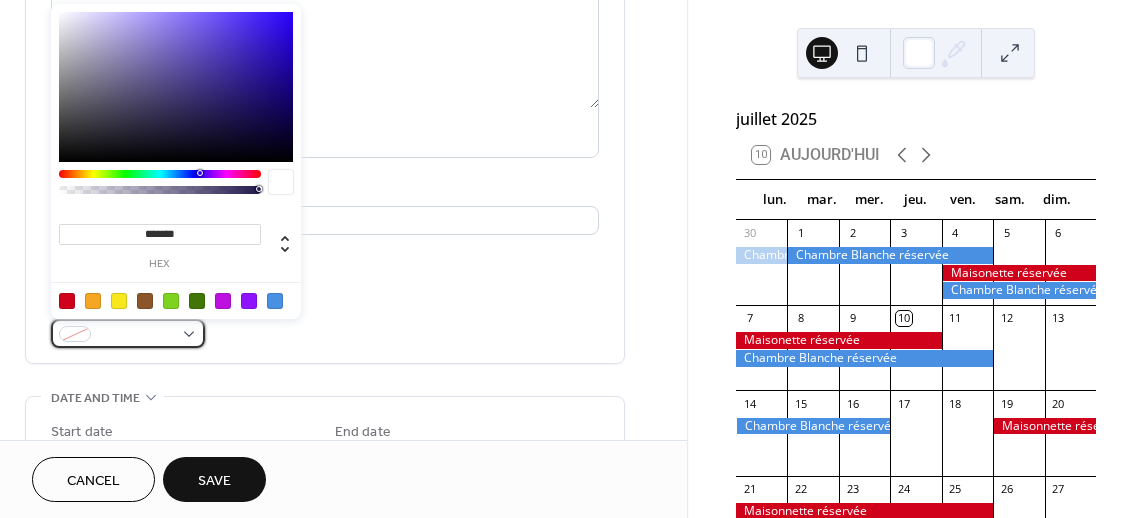 click at bounding box center [136, 335] 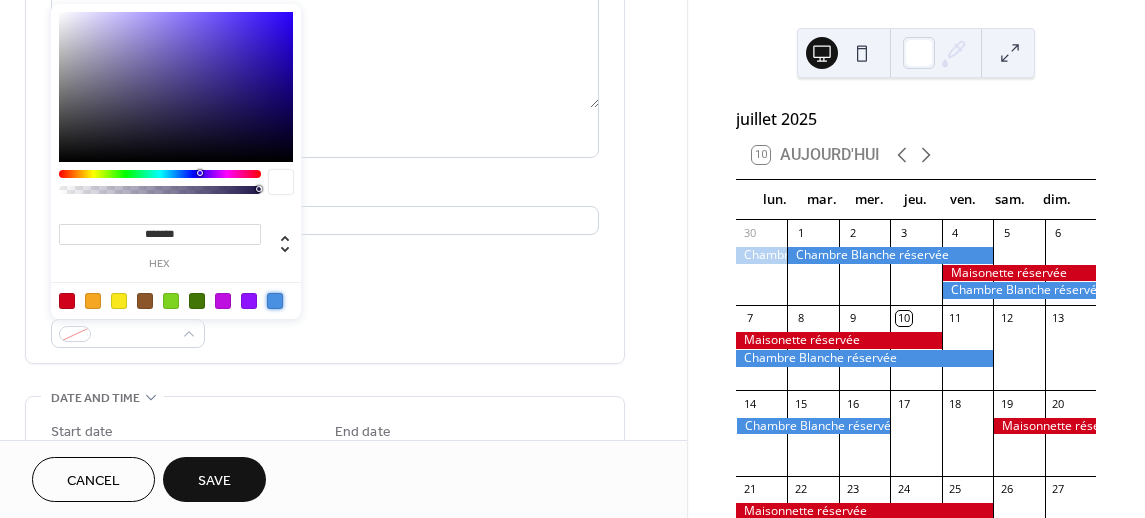 click at bounding box center [275, 301] 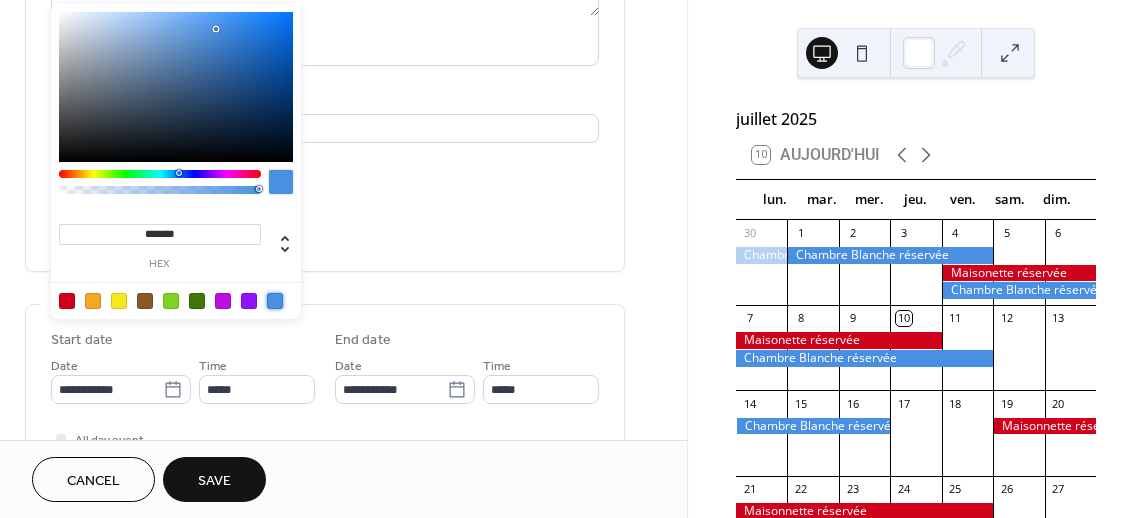scroll, scrollTop: 372, scrollLeft: 0, axis: vertical 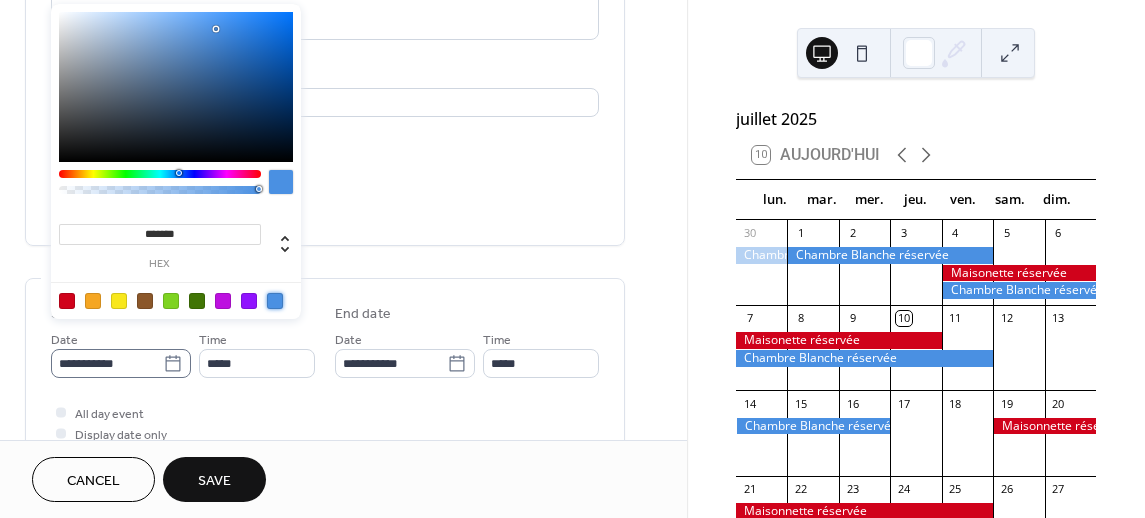 click 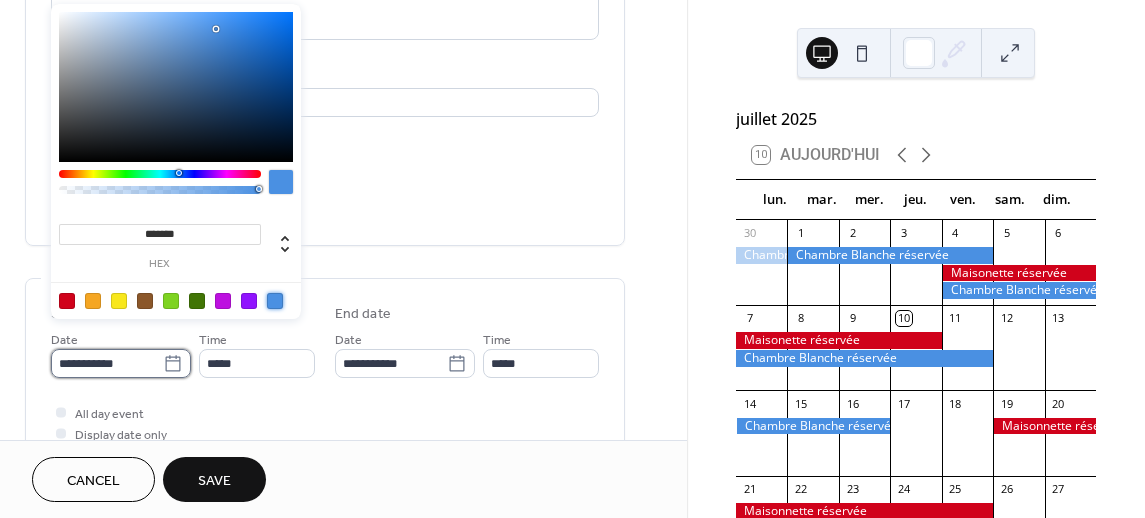 click on "**********" at bounding box center (107, 363) 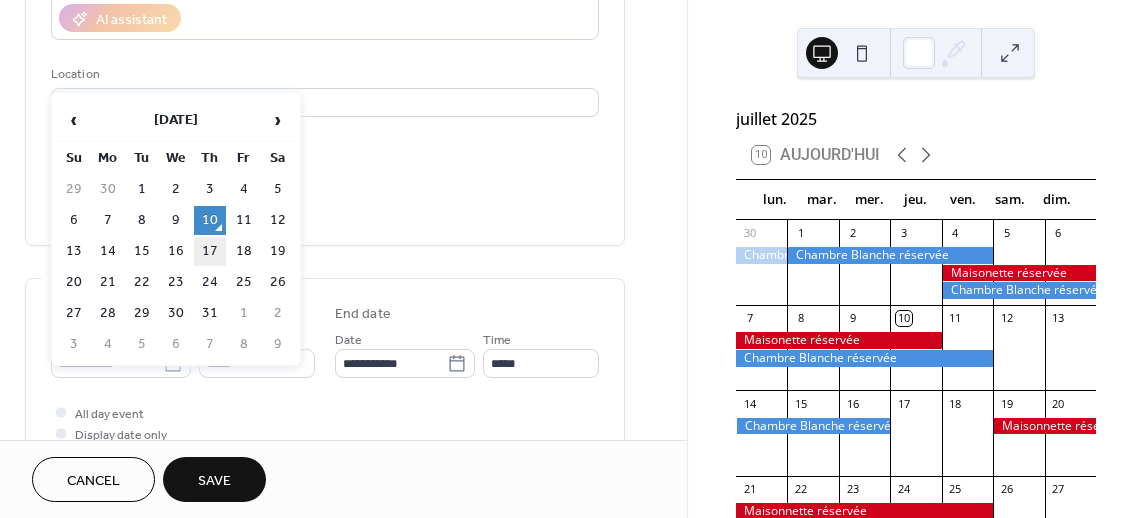 click on "17" at bounding box center (210, 251) 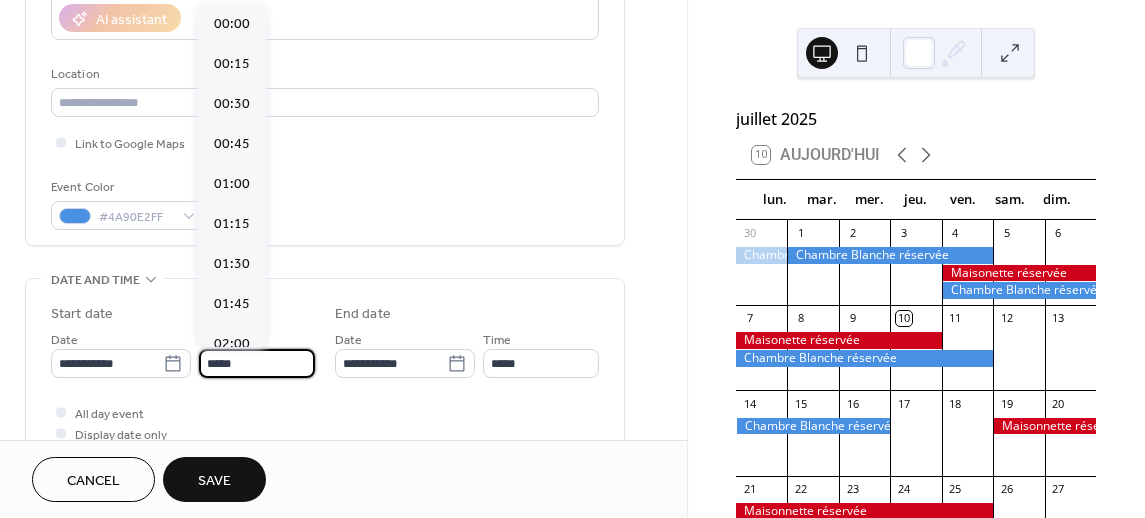scroll, scrollTop: 1936, scrollLeft: 0, axis: vertical 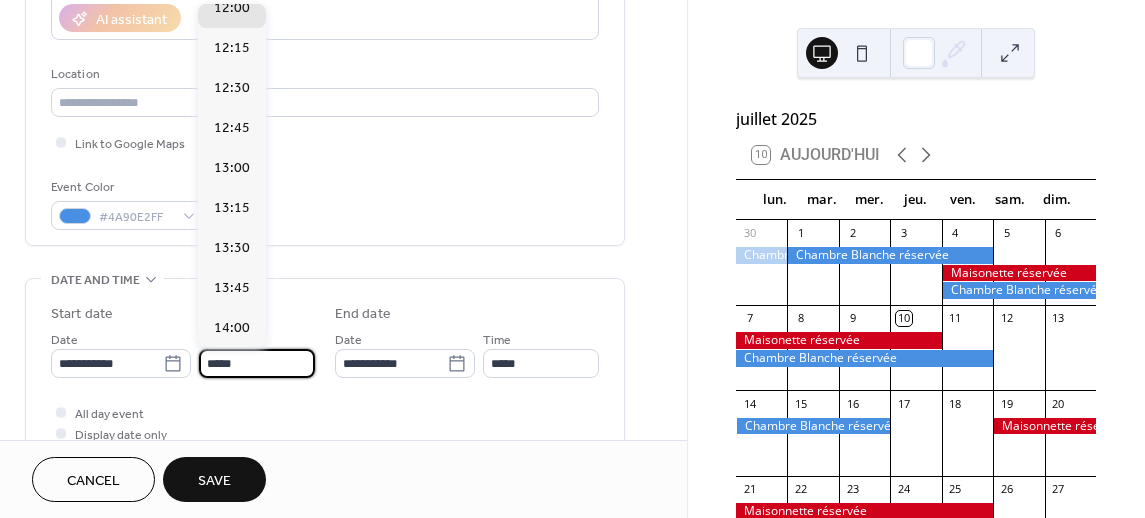 click on "*****" at bounding box center [257, 363] 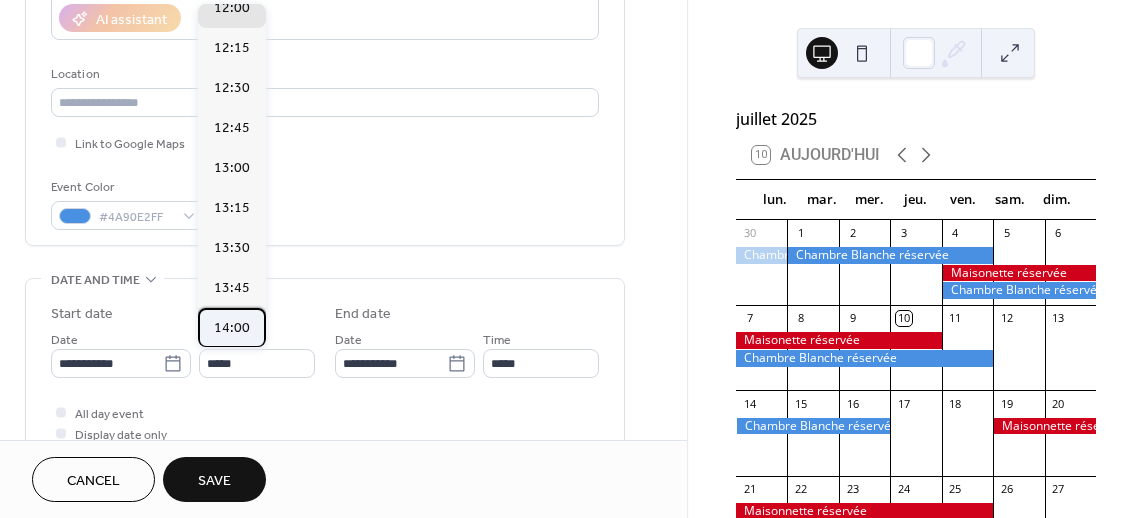 click on "14:00" at bounding box center (232, 328) 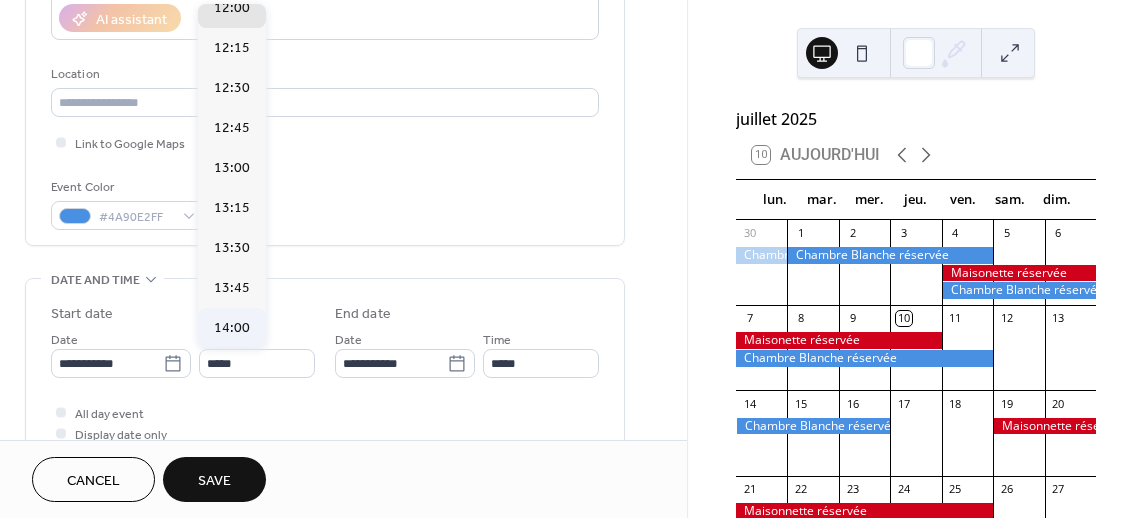 type on "*****" 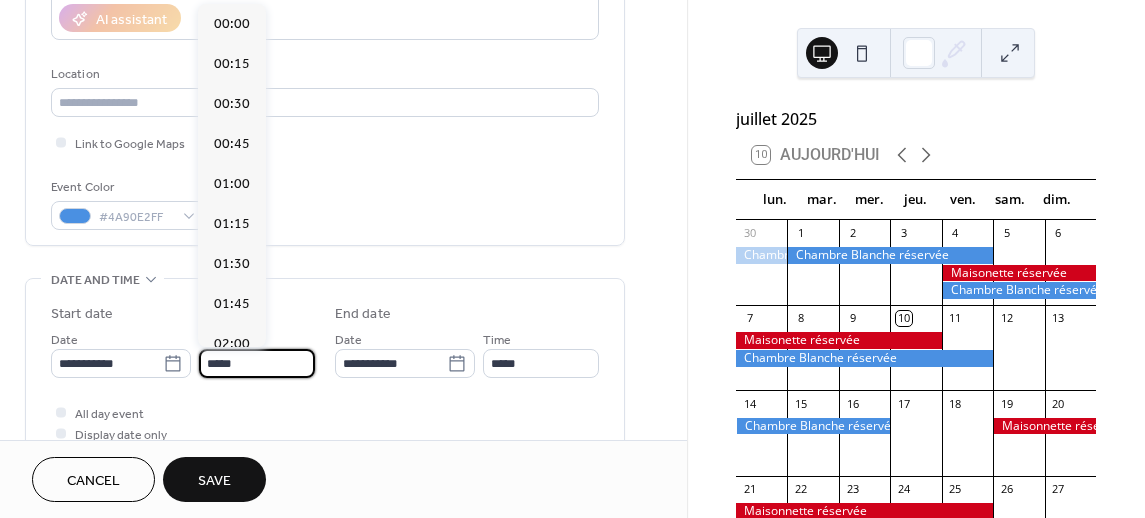 click on "*****" at bounding box center [257, 363] 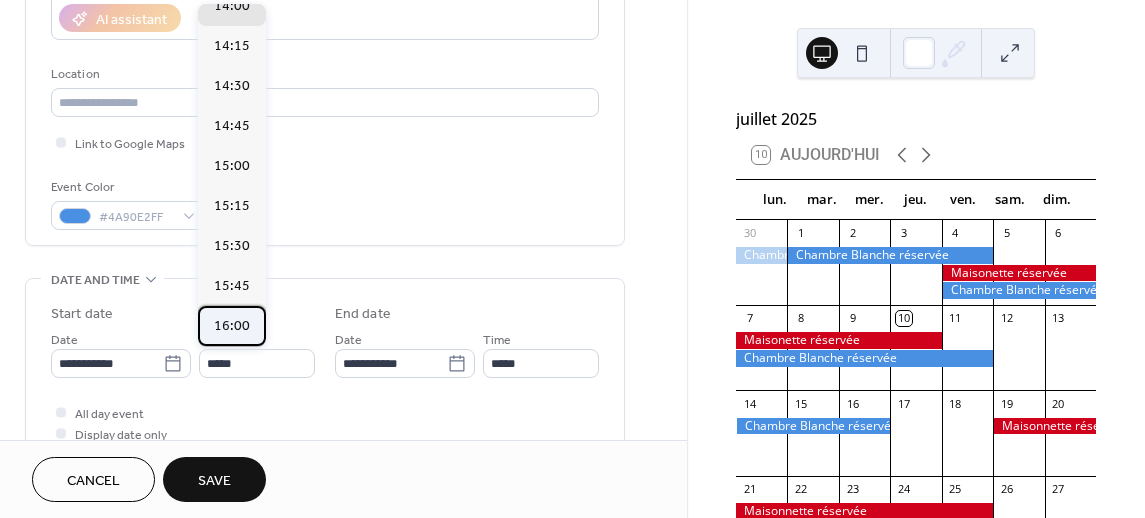 click on "16:00" at bounding box center [232, 326] 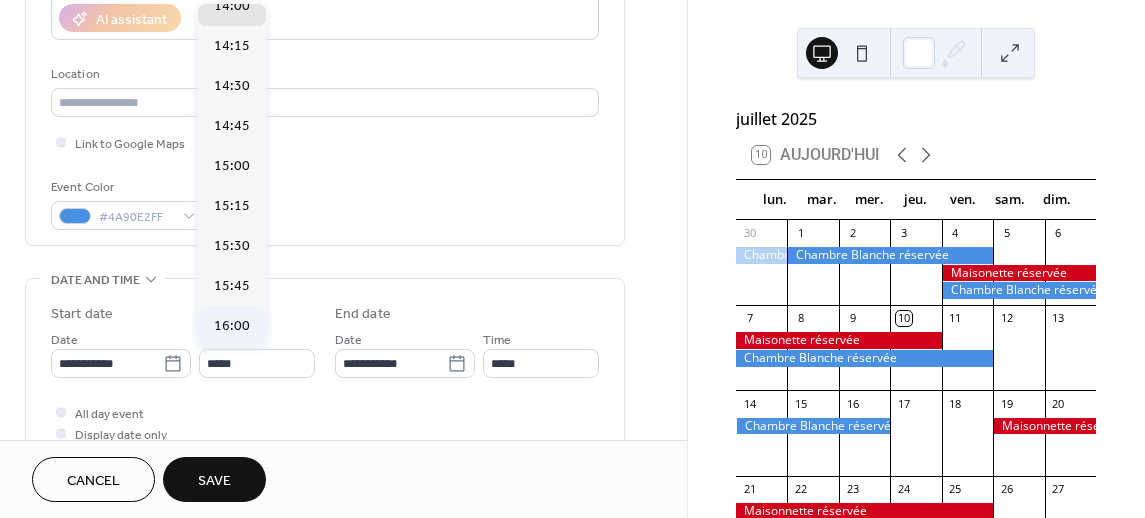 type on "*****" 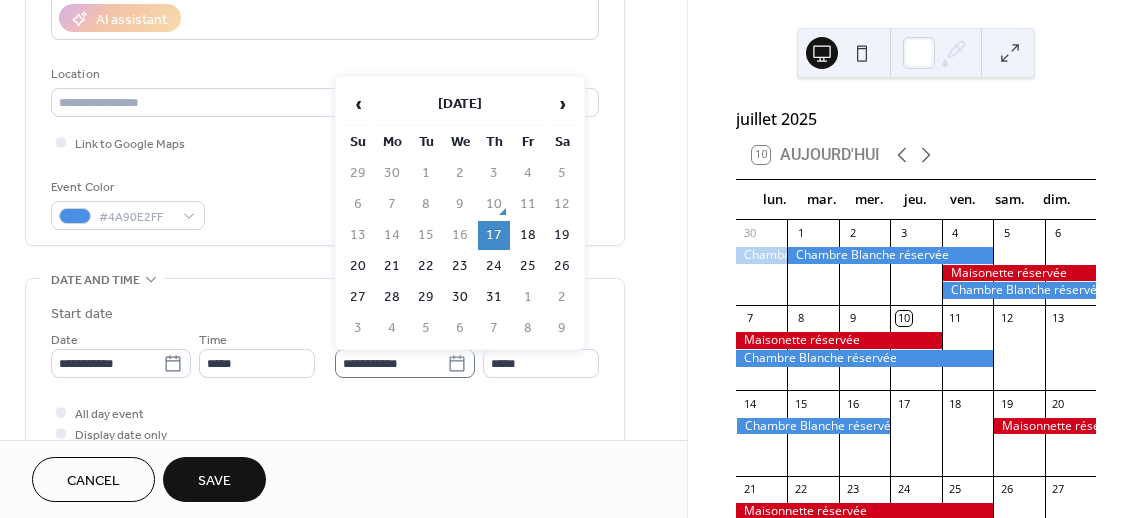 click 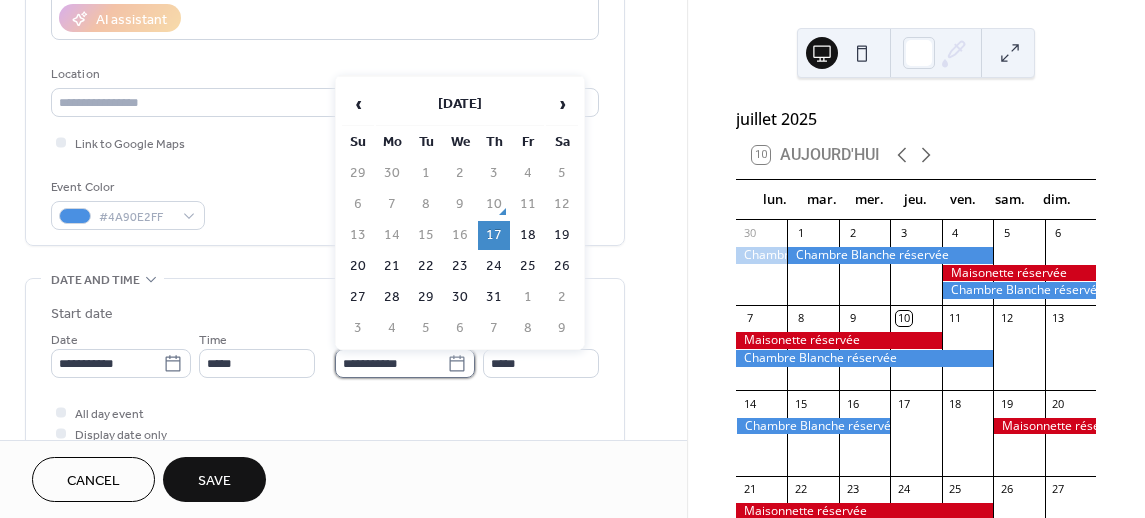 click on "**********" at bounding box center (391, 363) 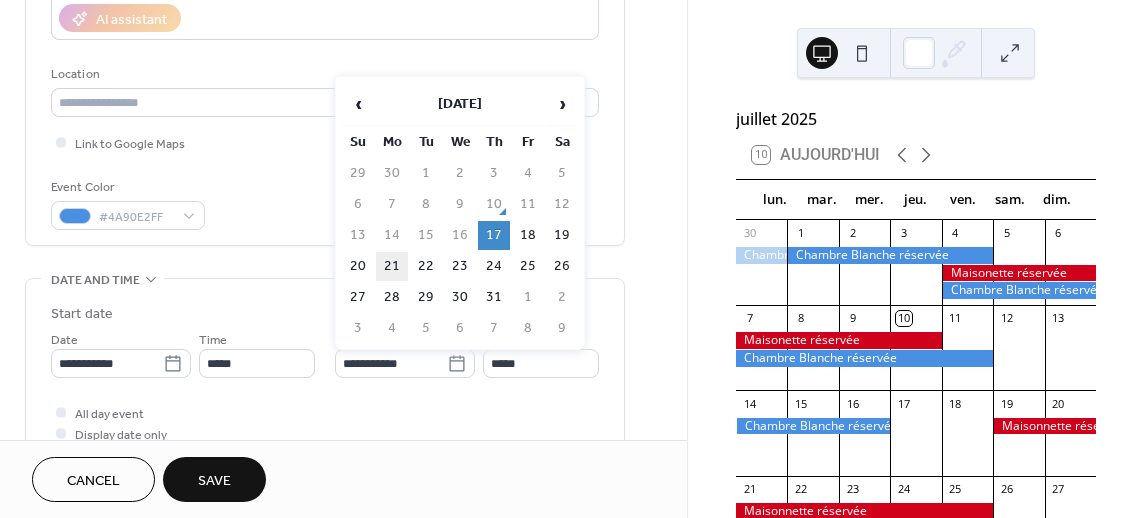 click on "21" at bounding box center [392, 266] 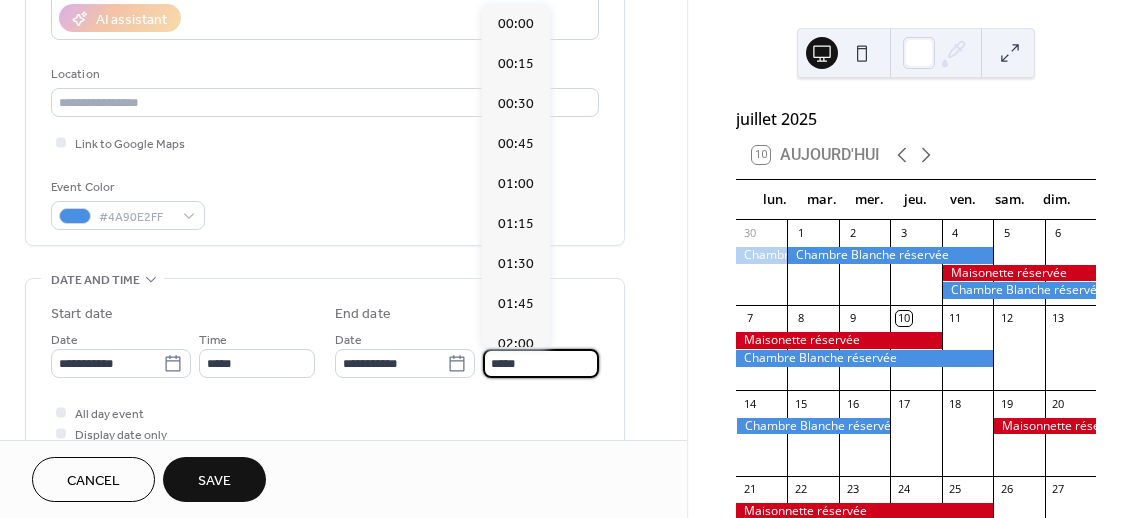 scroll, scrollTop: 2742, scrollLeft: 0, axis: vertical 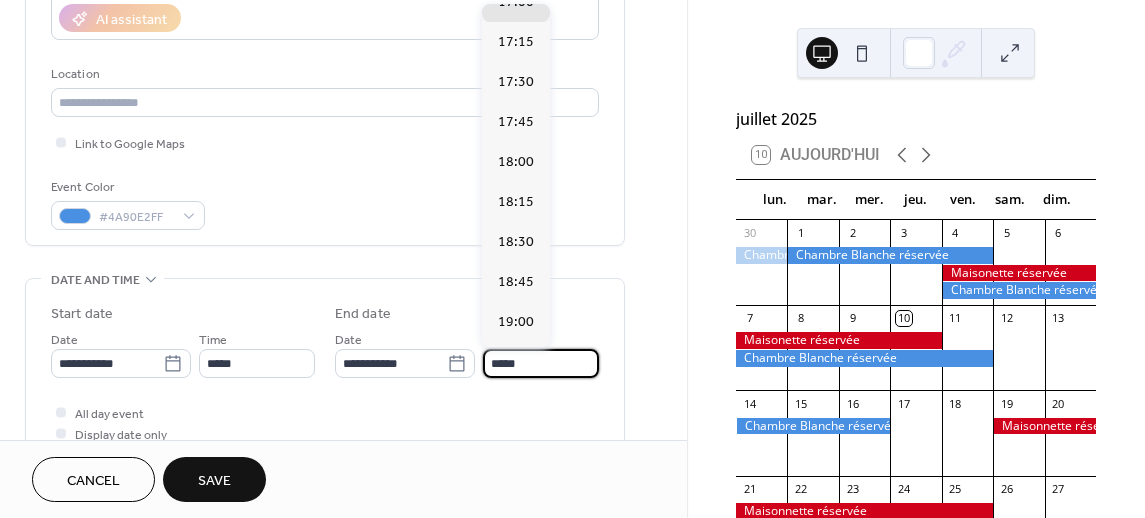 click on "*****" at bounding box center (541, 363) 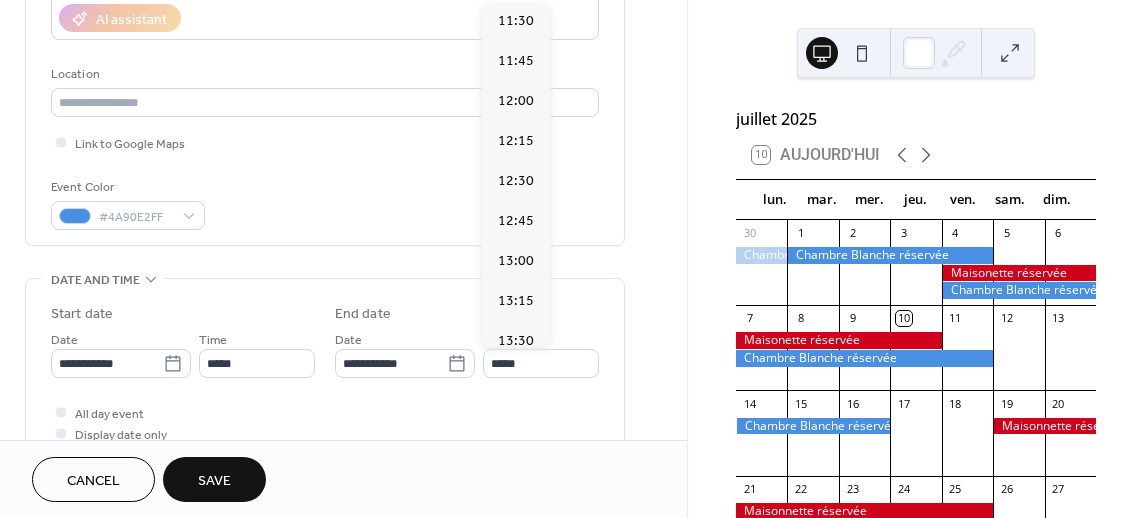 scroll, scrollTop: 1820, scrollLeft: 0, axis: vertical 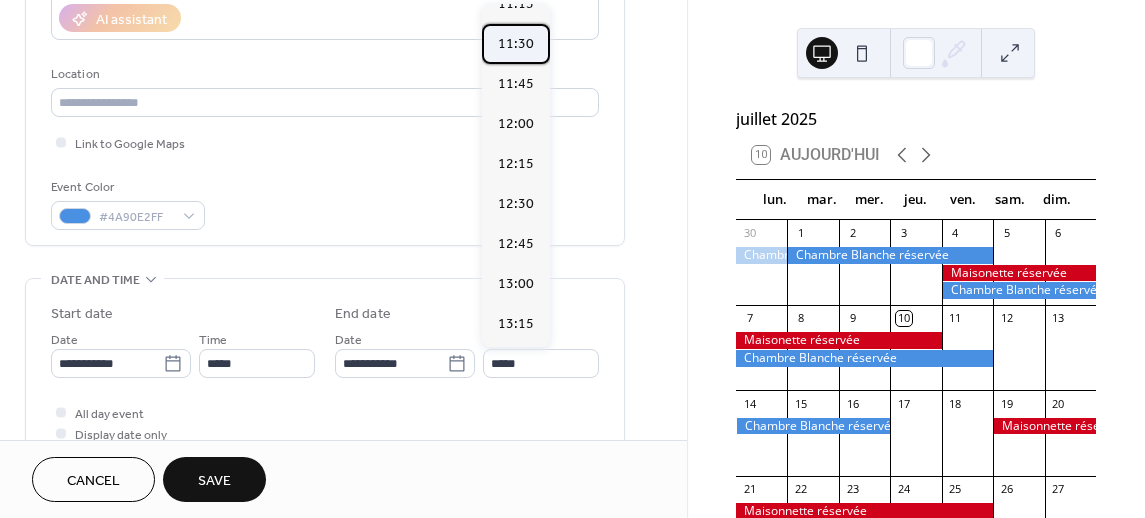 click on "11:30" at bounding box center (516, 44) 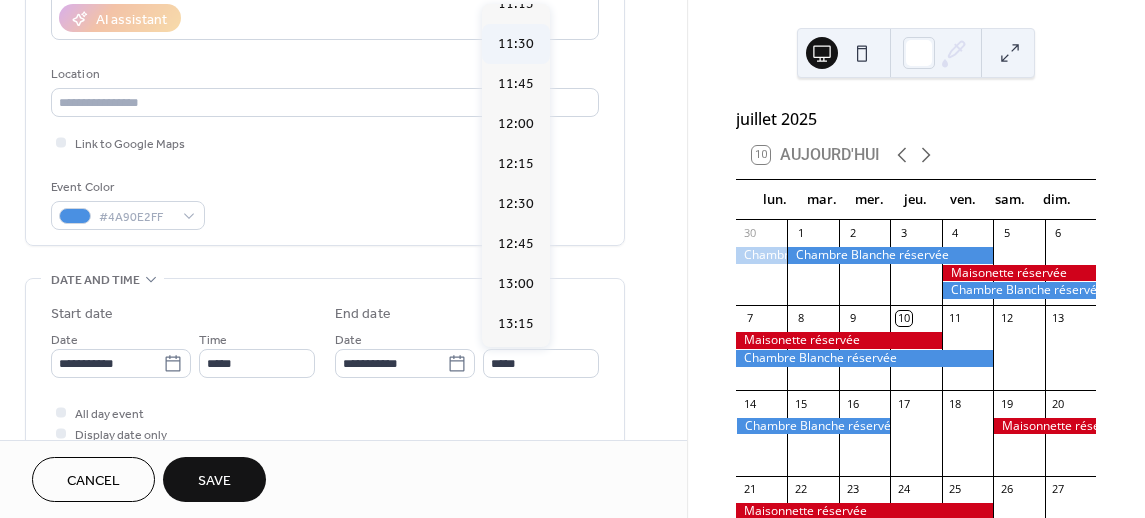 type on "*****" 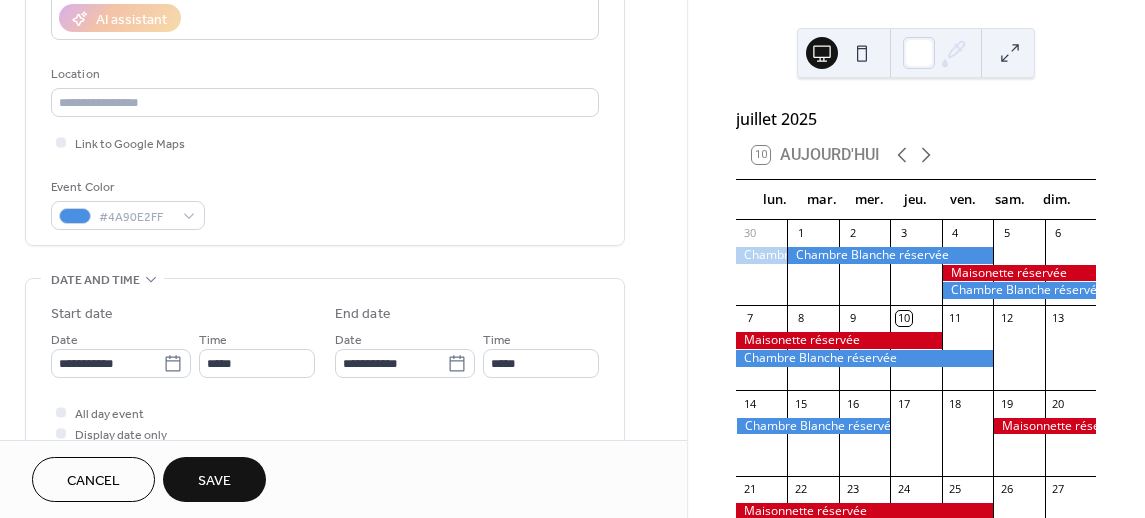 click on "Save" at bounding box center [214, 481] 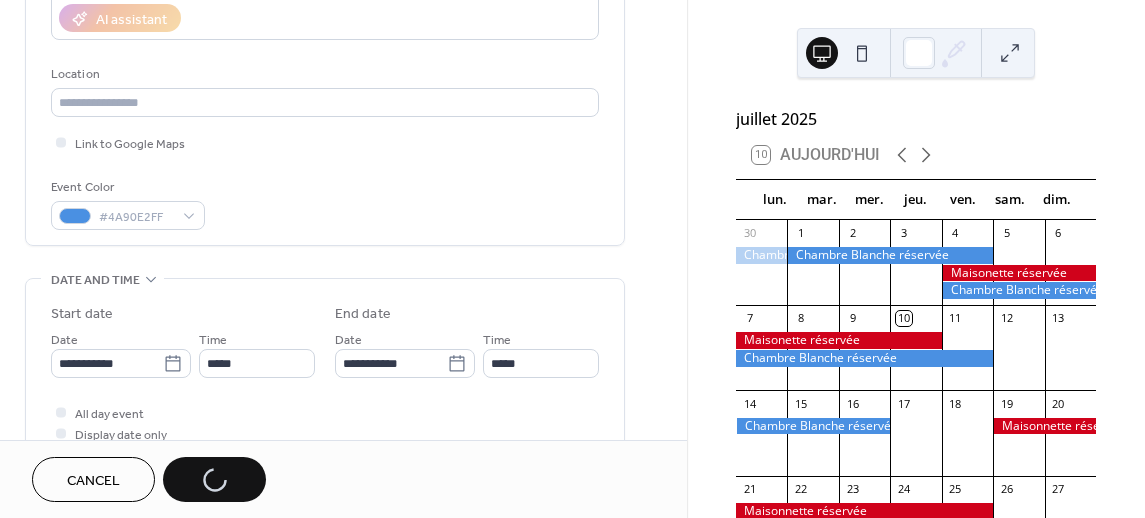 click on "Cancel Save" at bounding box center (149, 479) 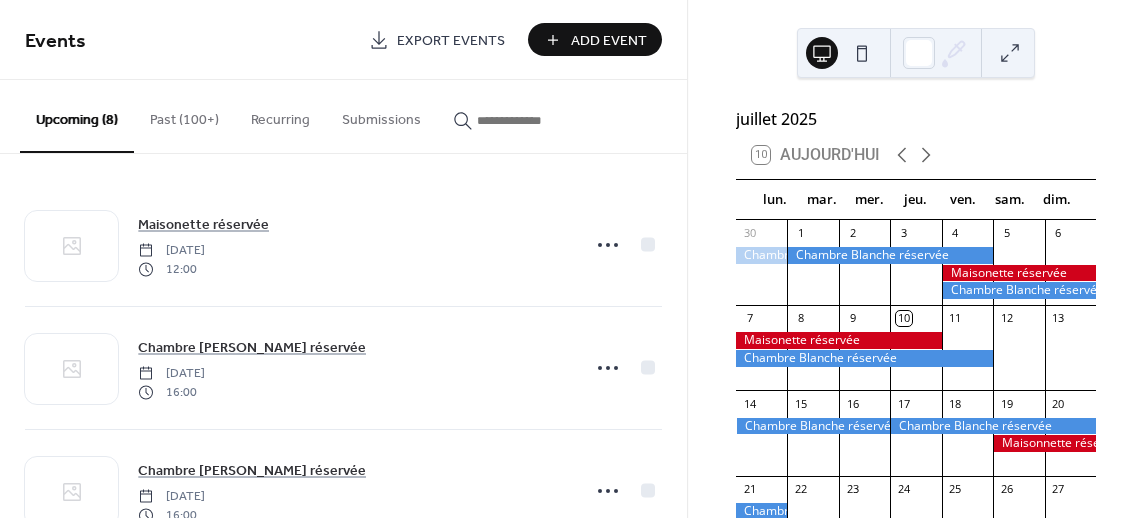 click on "juillet 2025 10 Aujourd'hui lun. mar. mer. jeu. ven. sam. dim. 30 1 2 3 4 5 6 7 8 9 10 11 12 13 14 15 16 17 18 19 20 21 22 23 24 25 26 27 28 29 30 31 1 2 3 4 5 6 7 8 9 10" at bounding box center (916, 259) 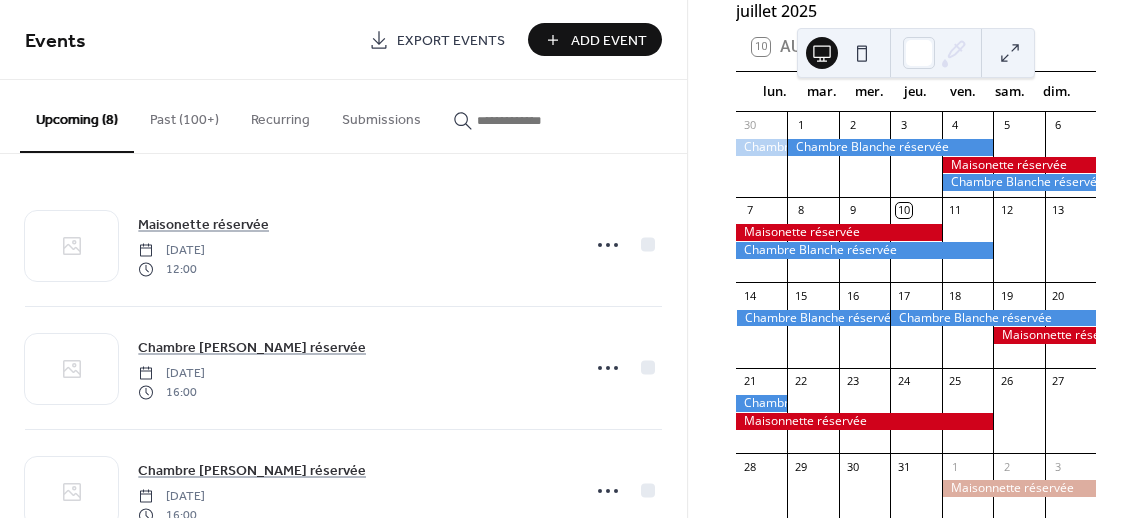 scroll, scrollTop: 114, scrollLeft: 0, axis: vertical 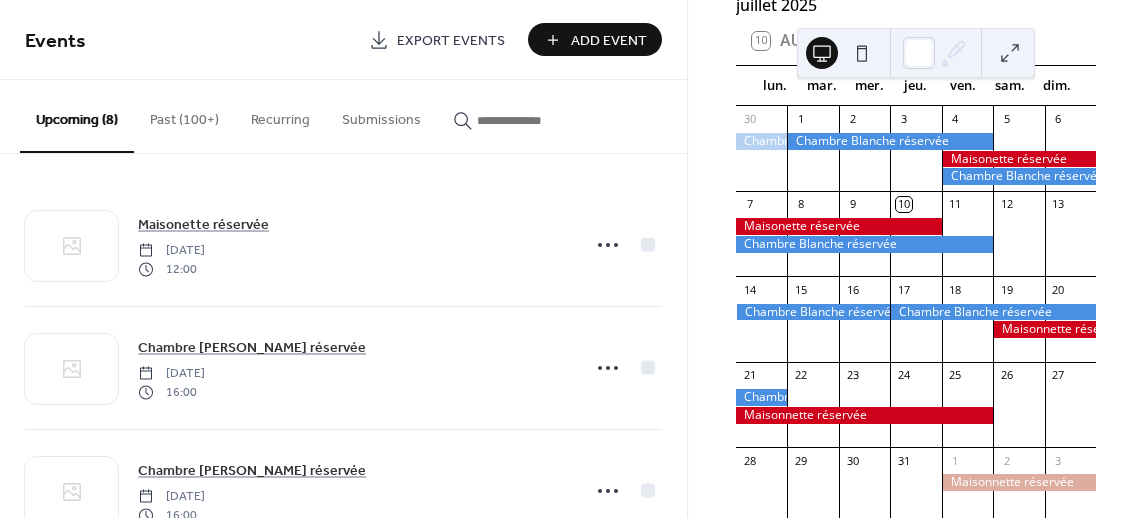 click at bounding box center (993, 312) 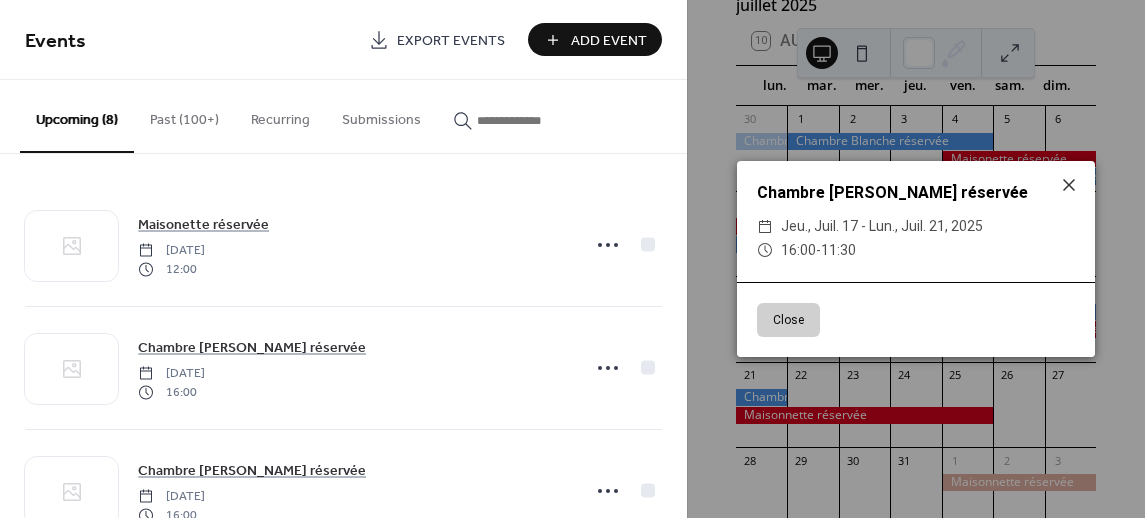 click on "Add Event" at bounding box center [595, 39] 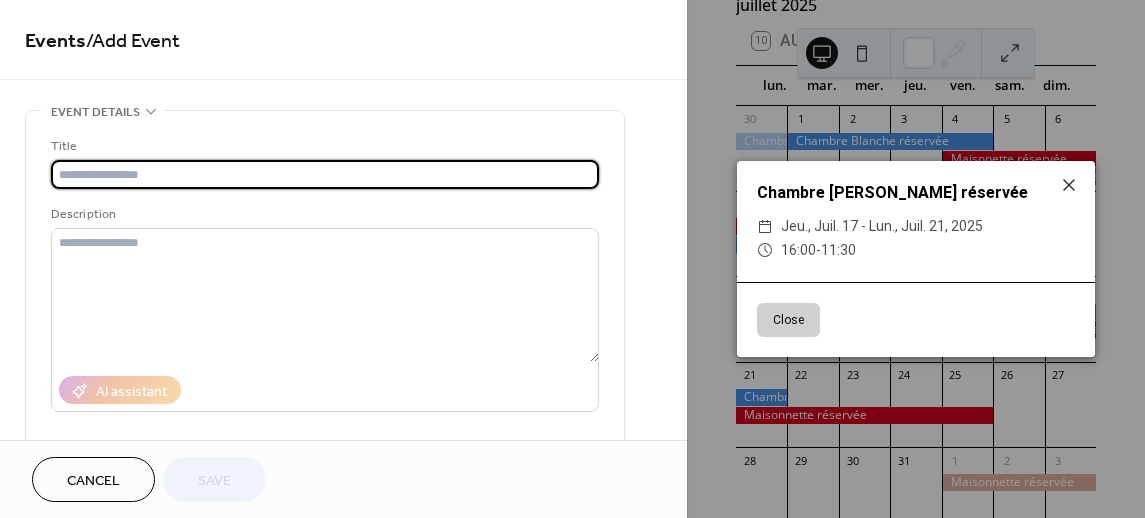 click at bounding box center (325, 174) 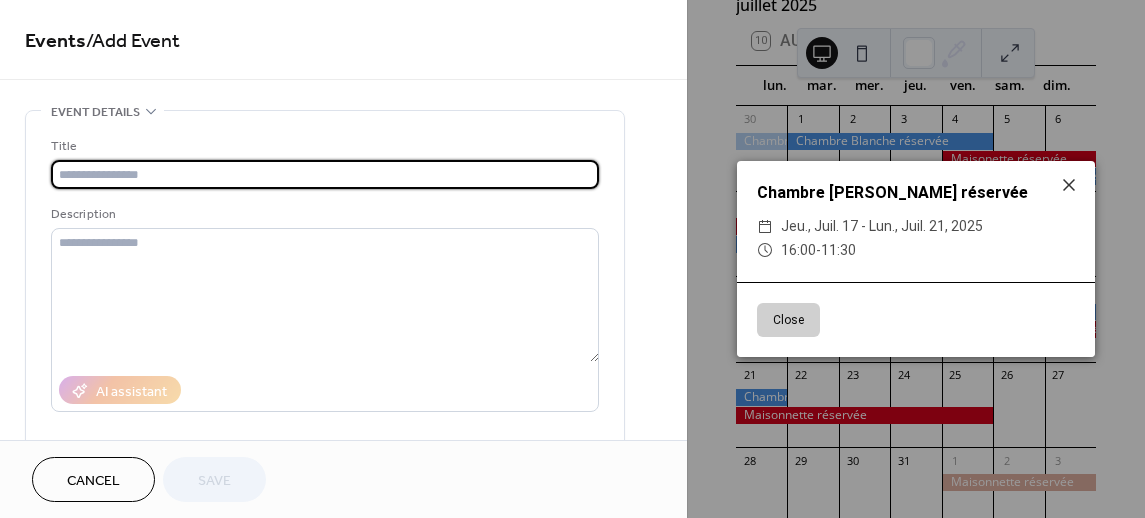 type on "**********" 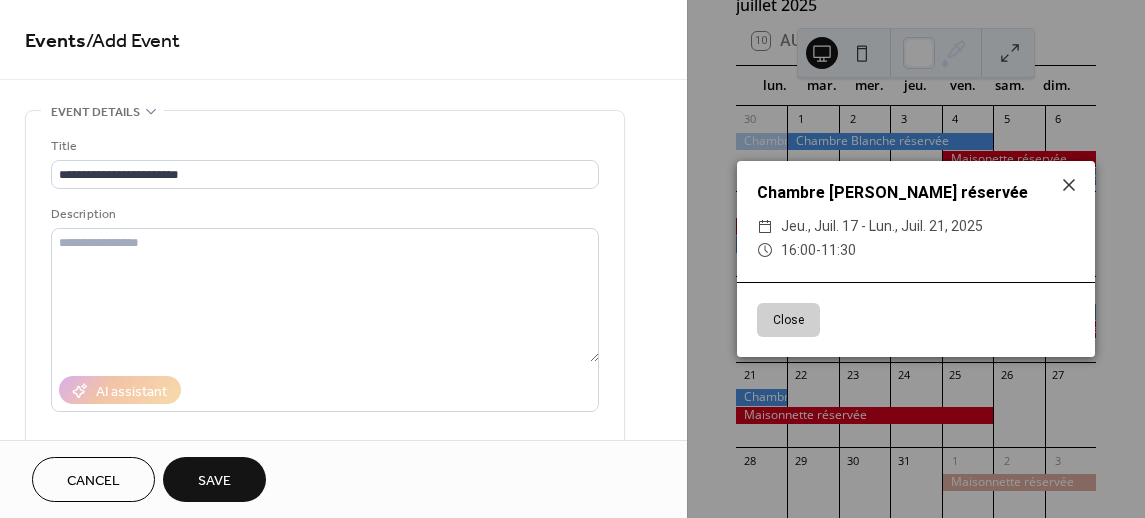 drag, startPoint x: 679, startPoint y: 121, endPoint x: 681, endPoint y: 131, distance: 10.198039 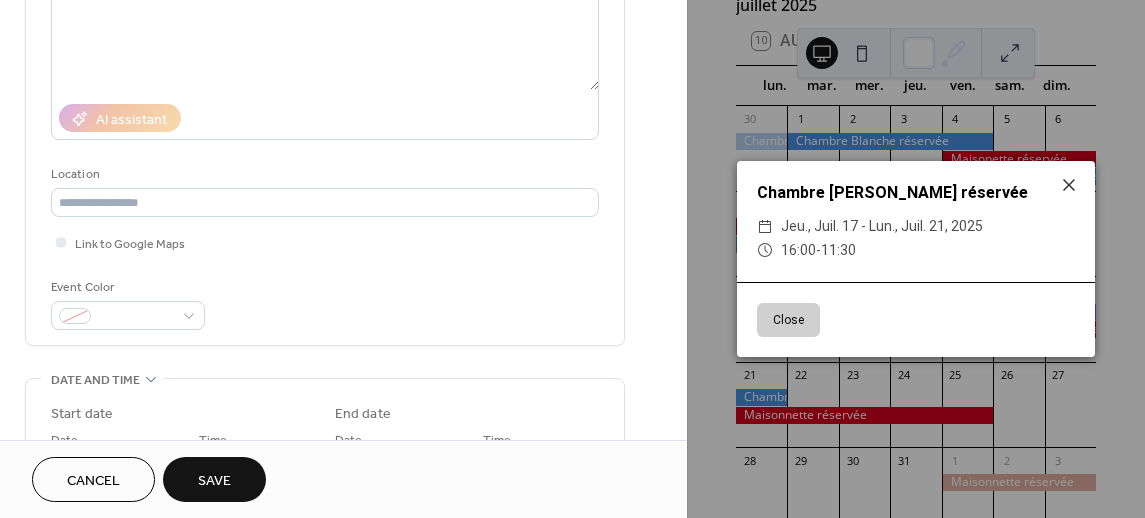 scroll, scrollTop: 324, scrollLeft: 0, axis: vertical 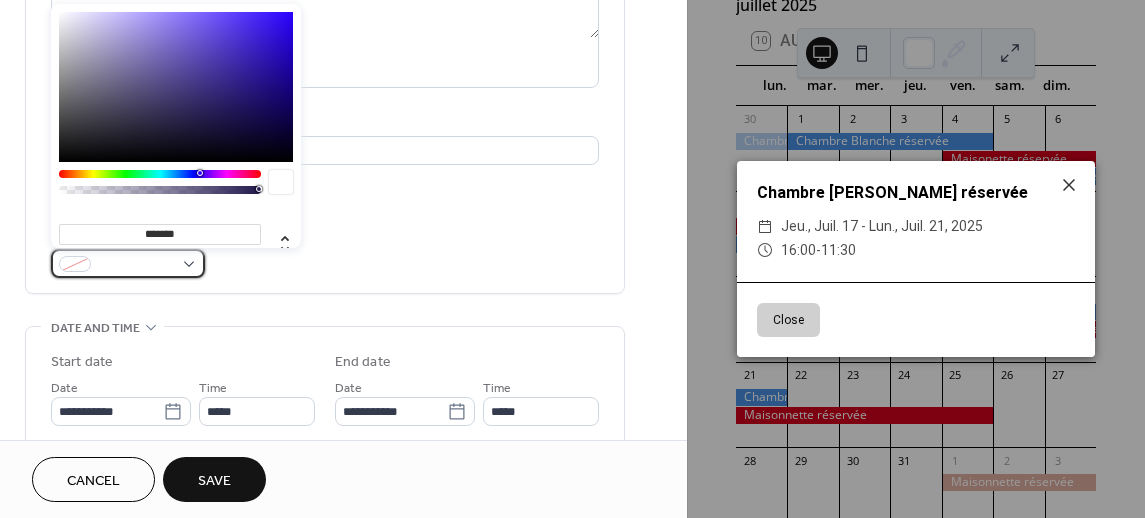 click at bounding box center (128, 263) 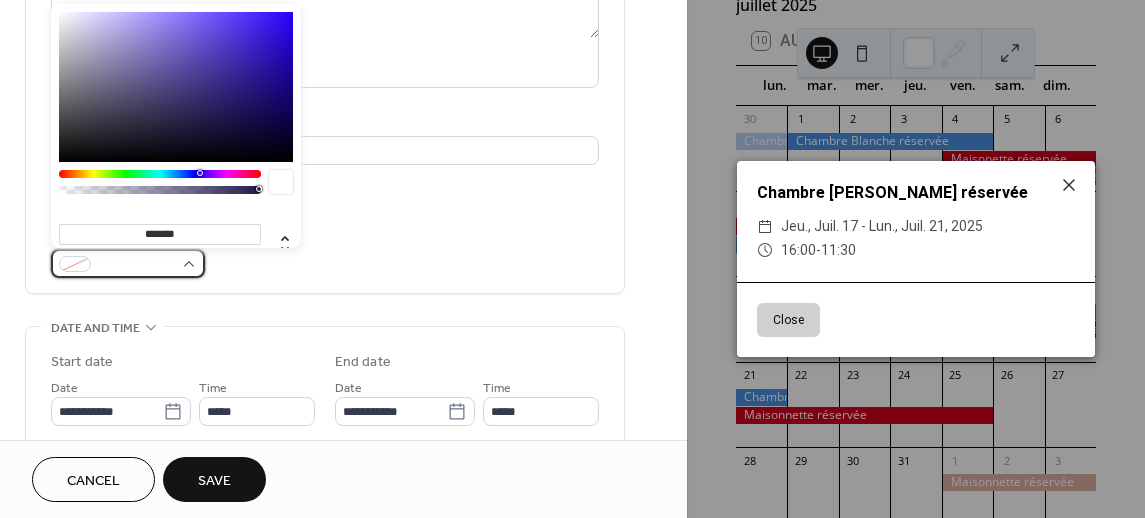 click at bounding box center (128, 263) 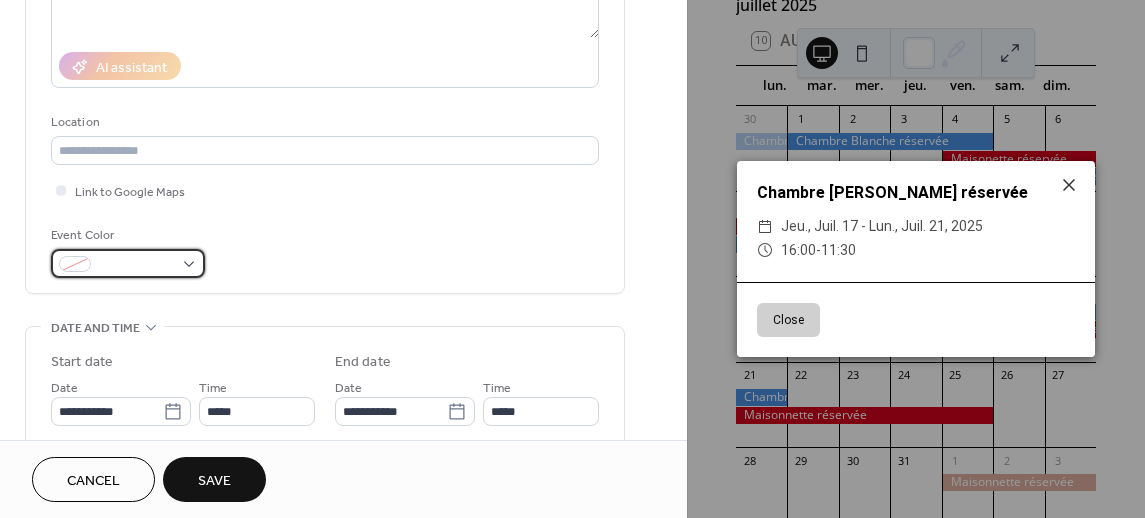 click at bounding box center [128, 263] 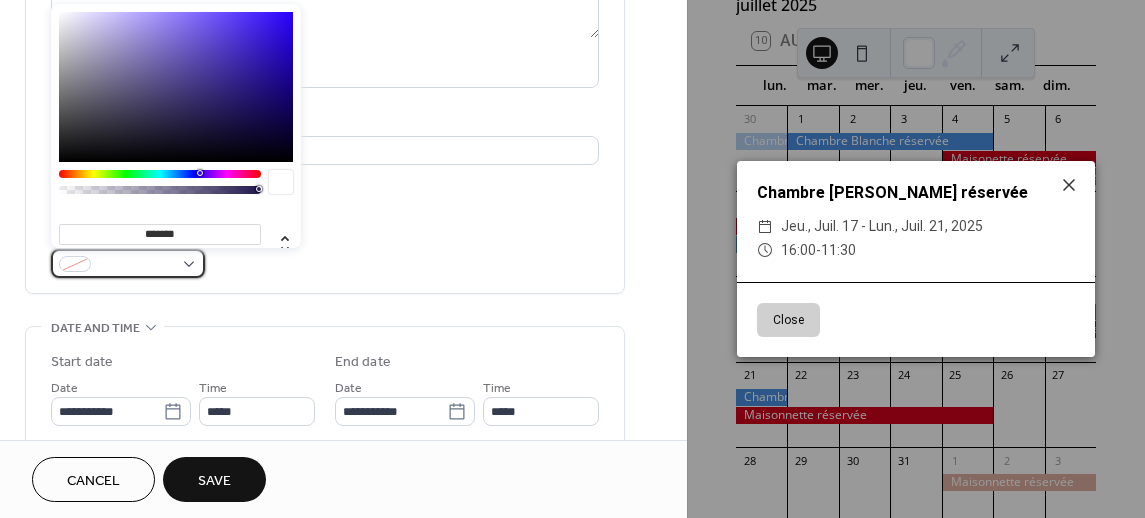 click at bounding box center (128, 263) 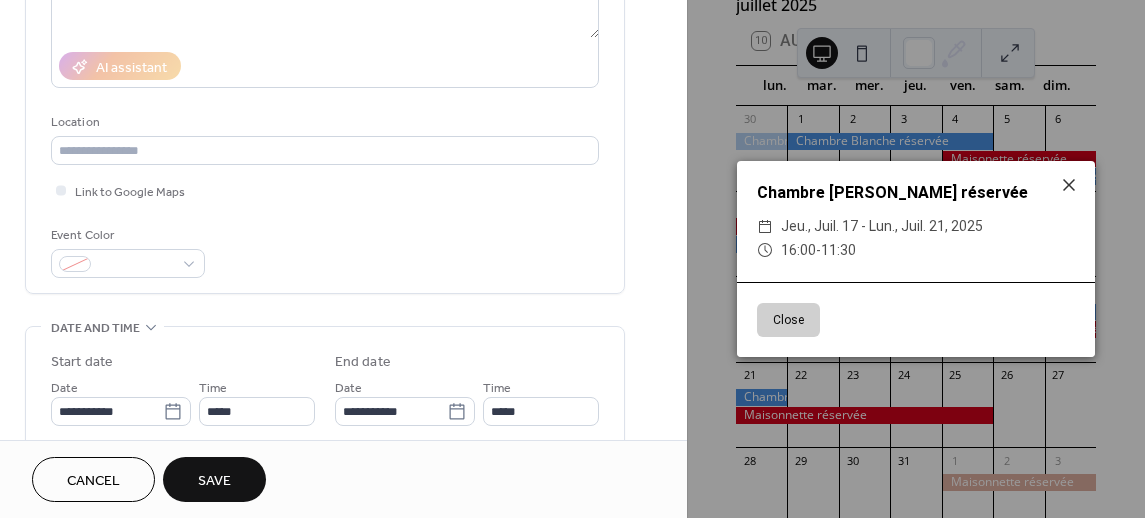 click on "Event Color" at bounding box center (126, 235) 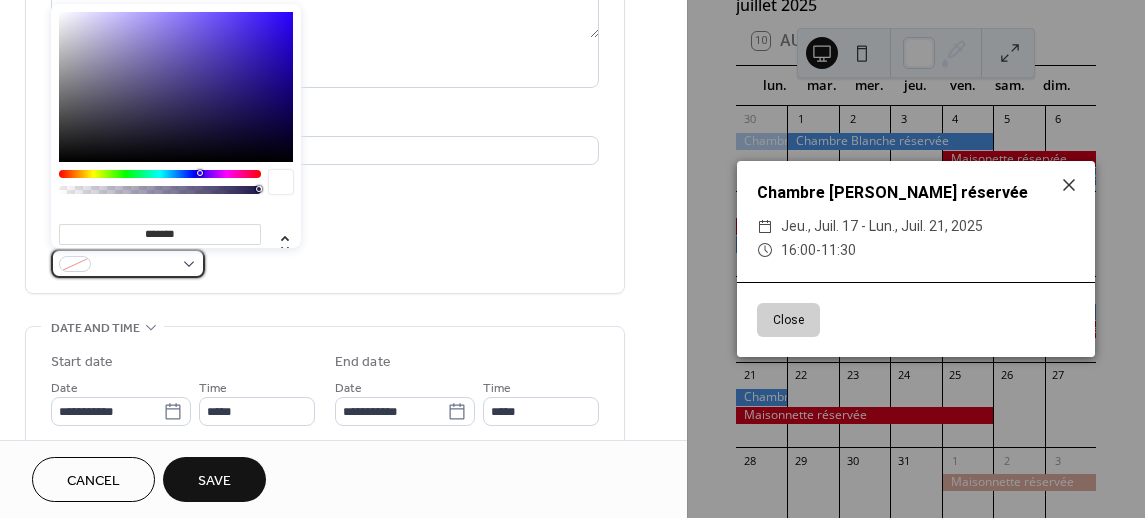 click at bounding box center [128, 263] 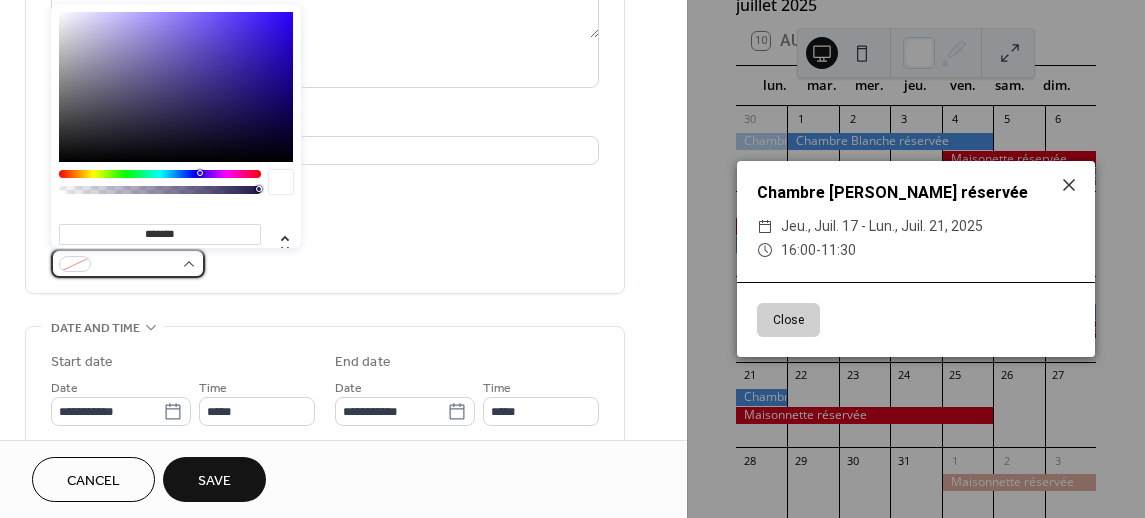 click at bounding box center [128, 263] 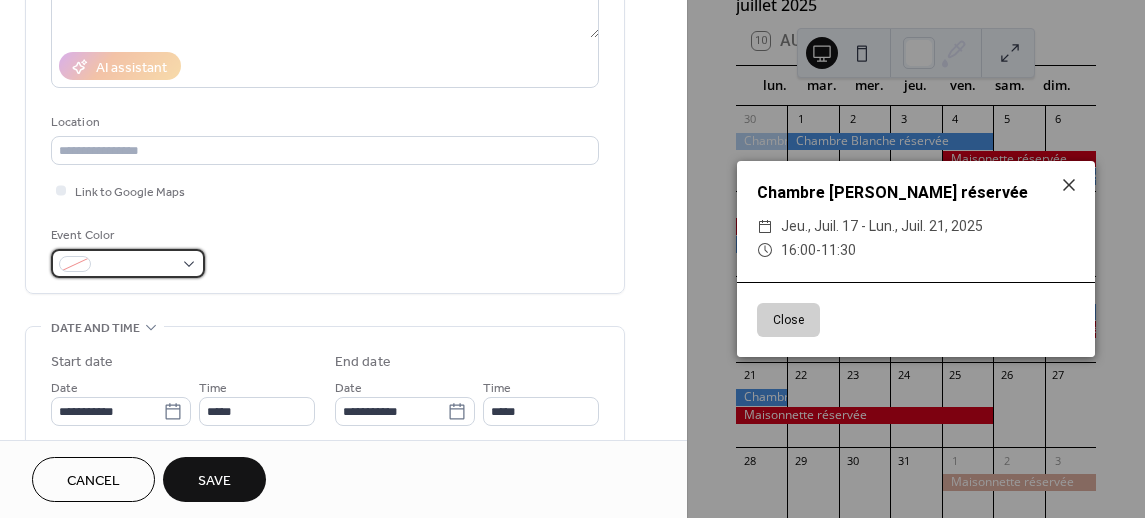 click at bounding box center (128, 263) 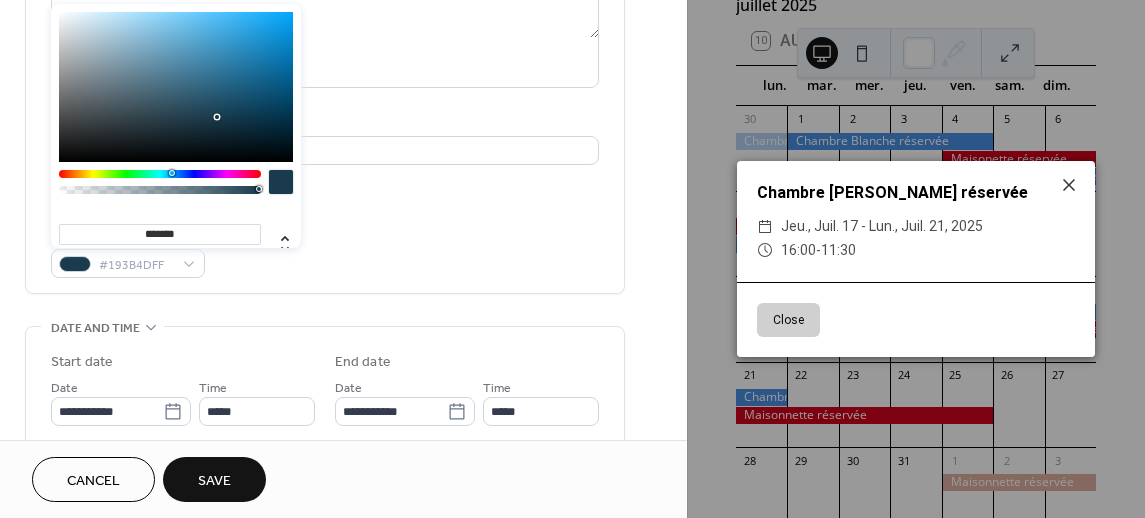 click at bounding box center [160, 174] 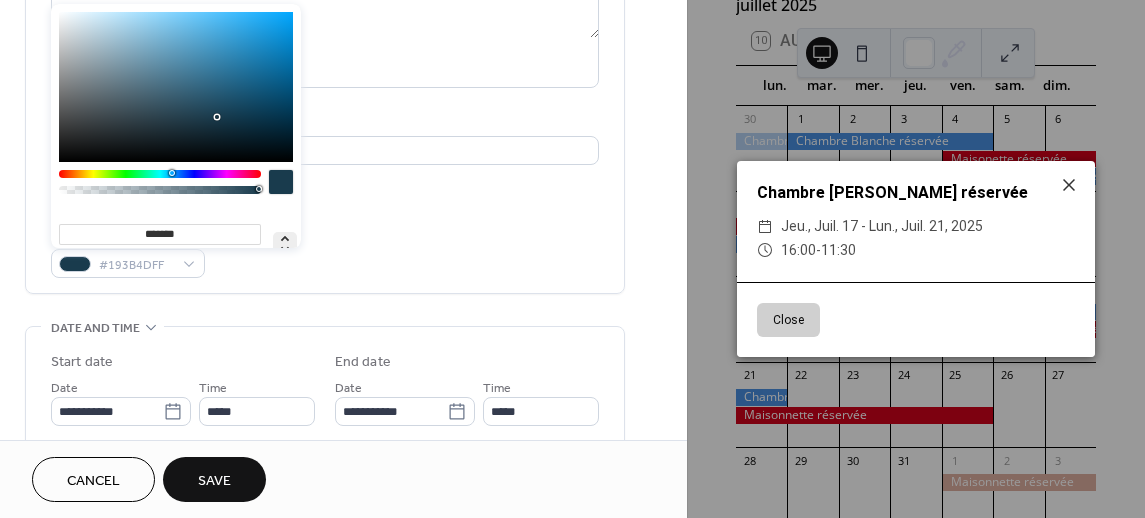 click 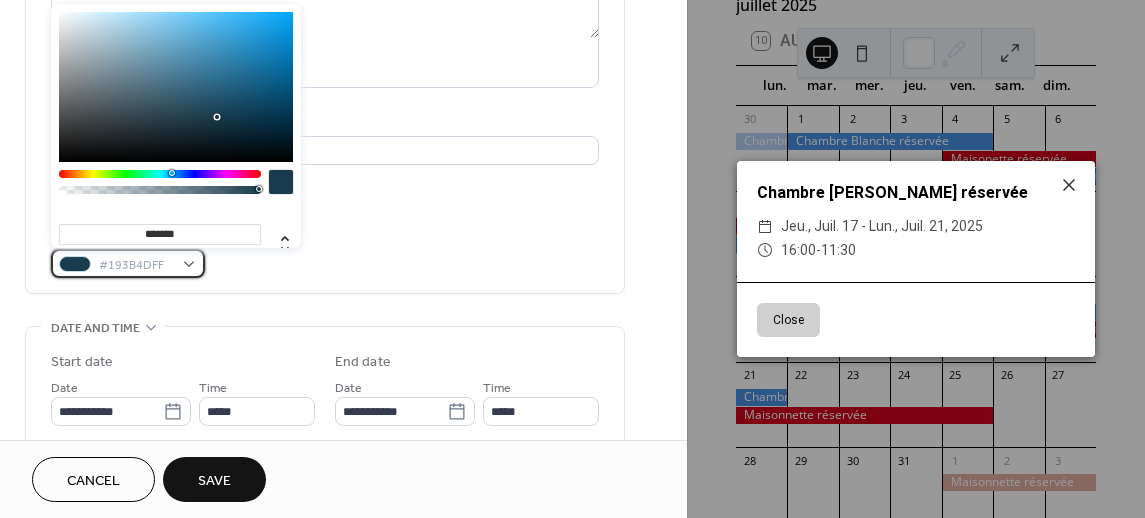click on "#193B4DFF" at bounding box center (128, 263) 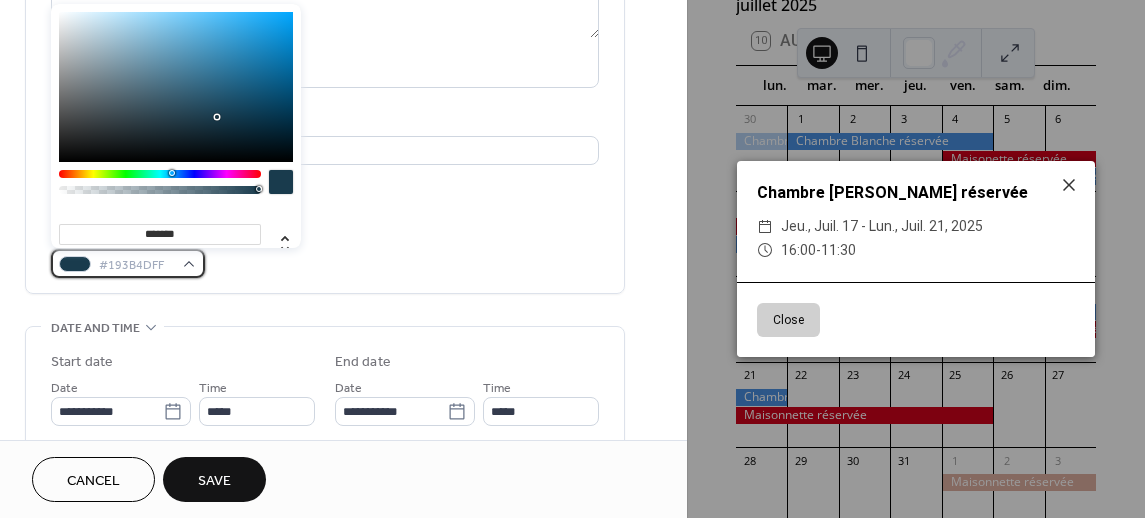 click on "#193B4DFF" at bounding box center (128, 263) 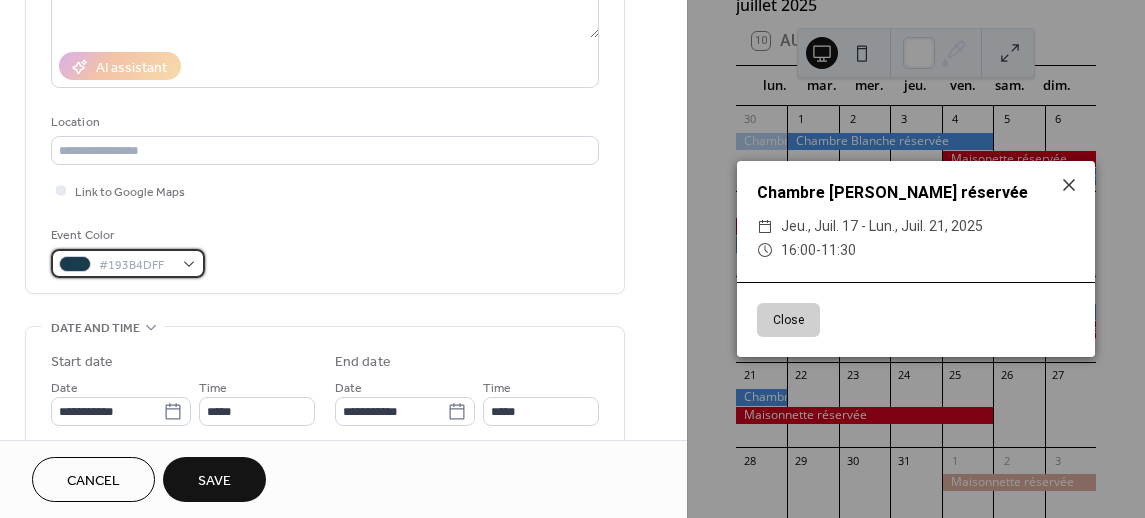 click on "#193B4DFF" at bounding box center [128, 263] 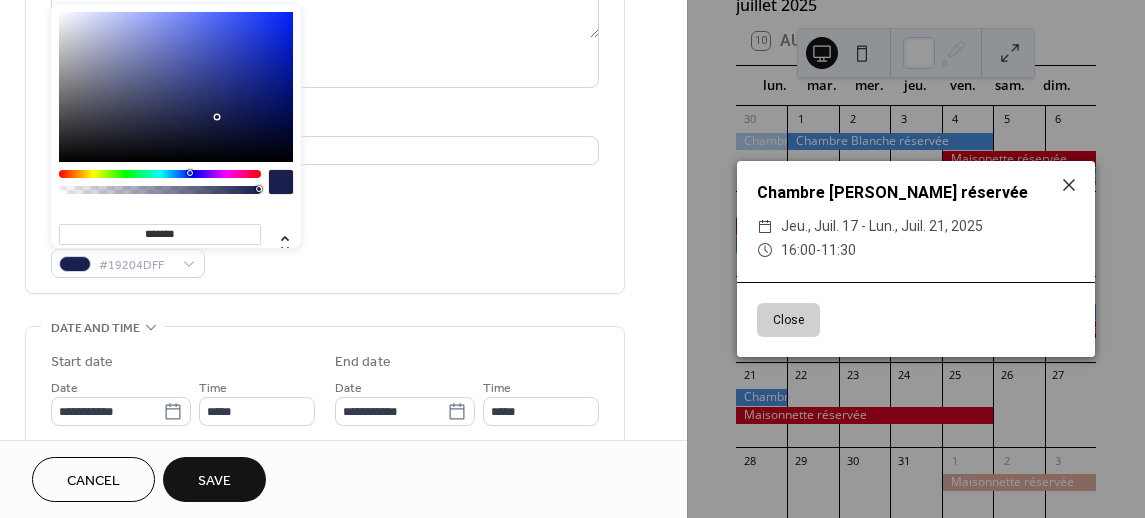 click at bounding box center [160, 174] 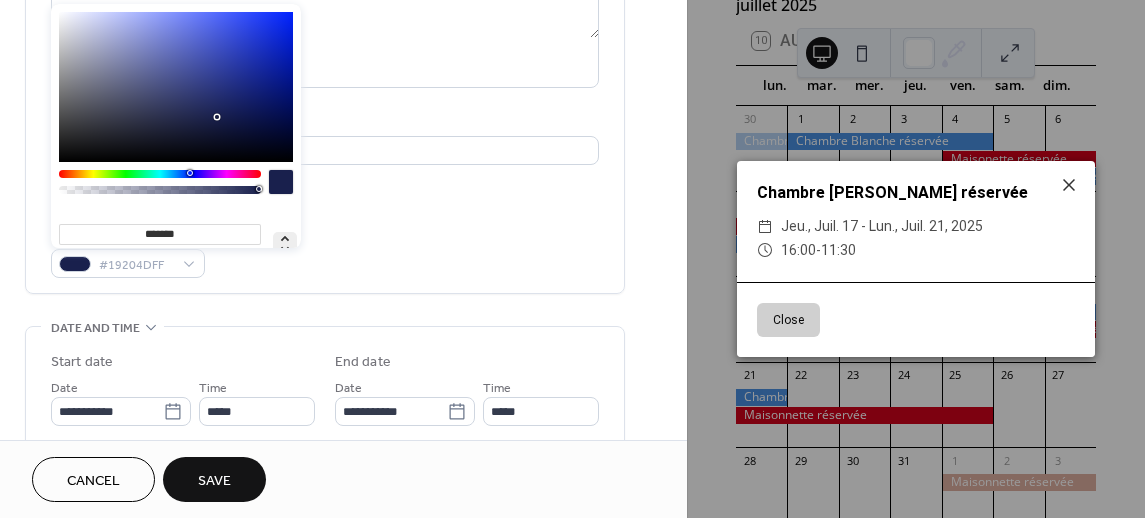 click 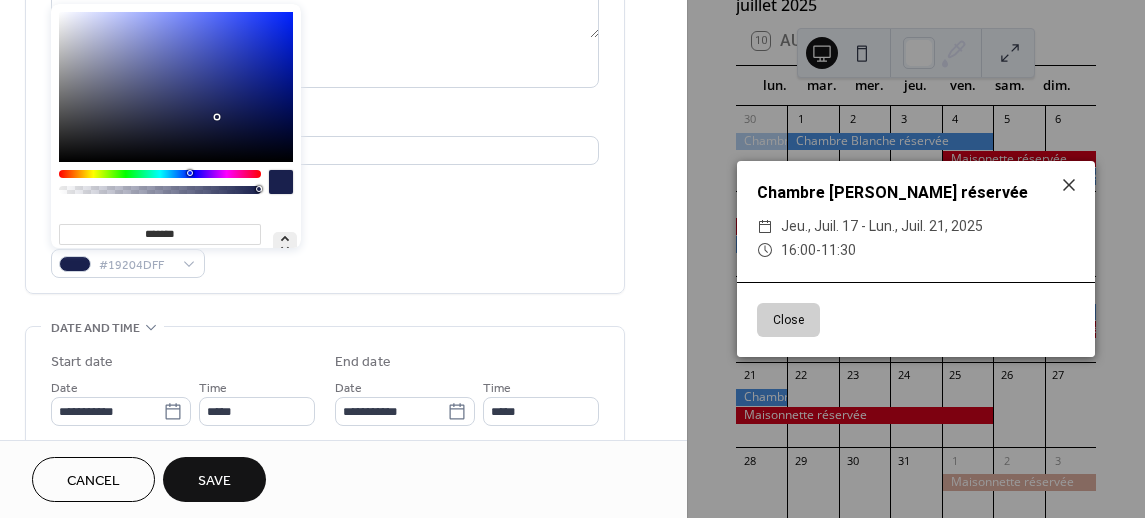 type on "**" 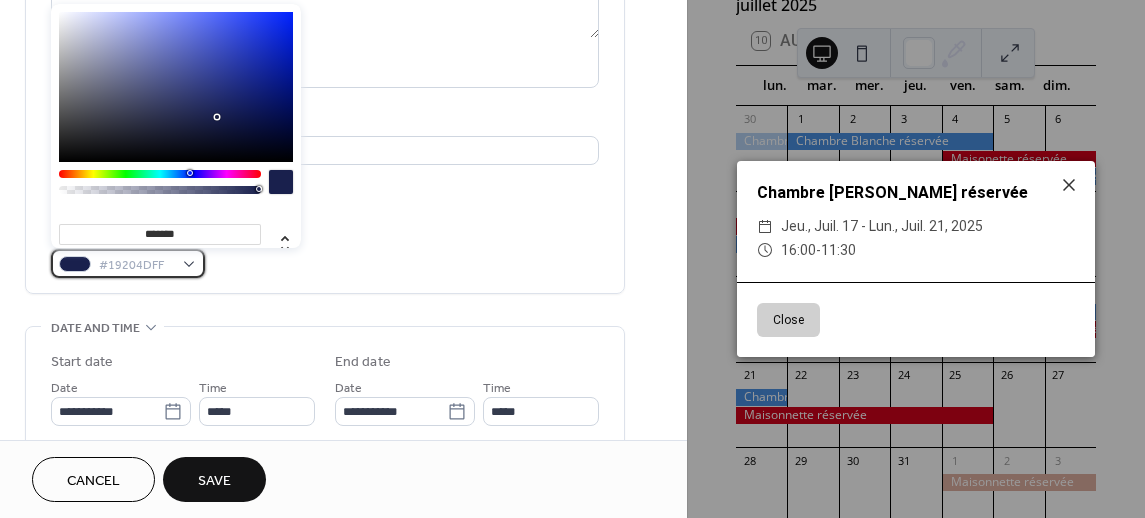 click on "#19204DFF" at bounding box center (128, 263) 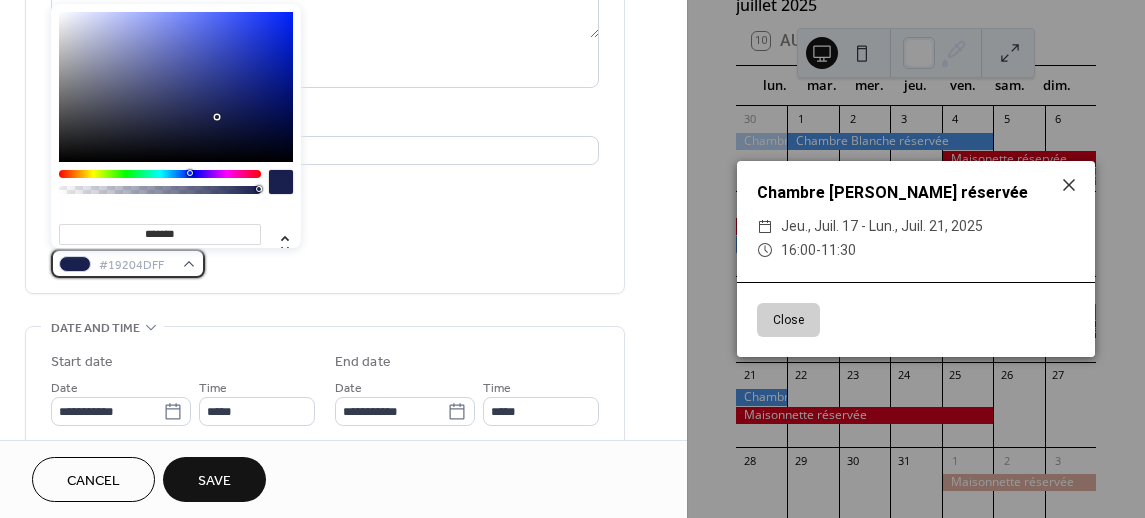 click on "#19204DFF" at bounding box center (128, 263) 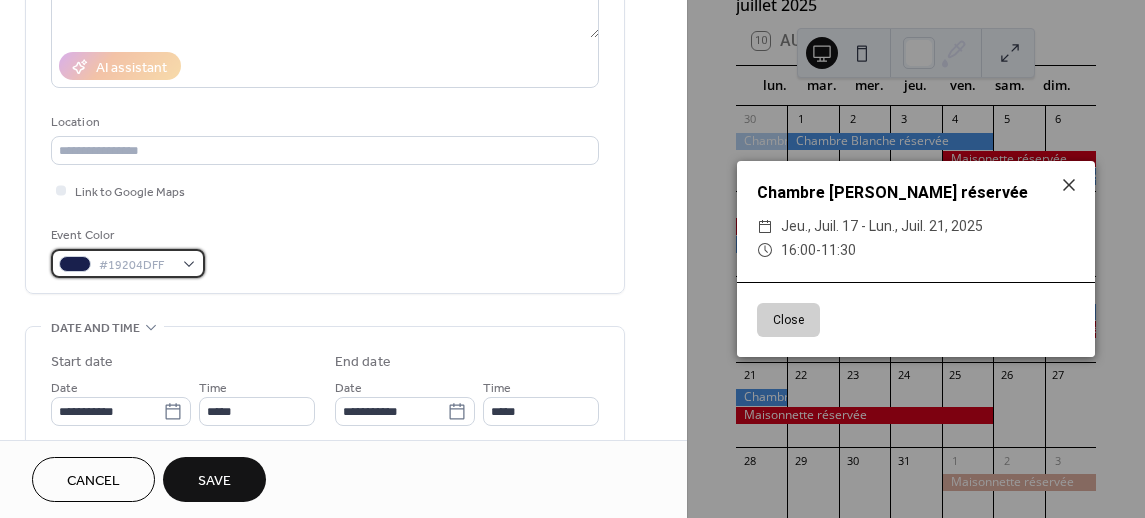 click on "#19204DFF" at bounding box center [128, 263] 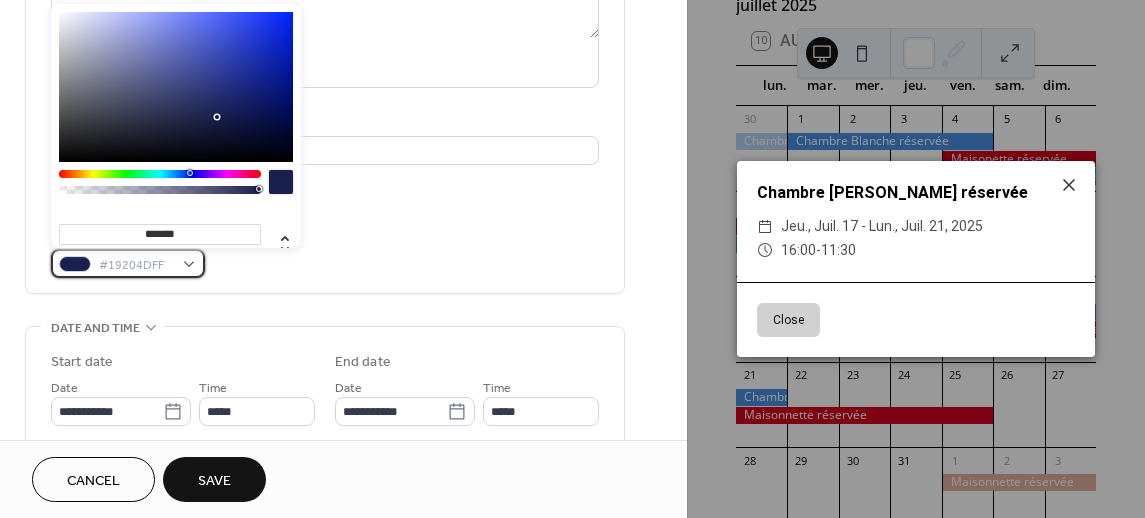 click on "#19204DFF" at bounding box center [128, 263] 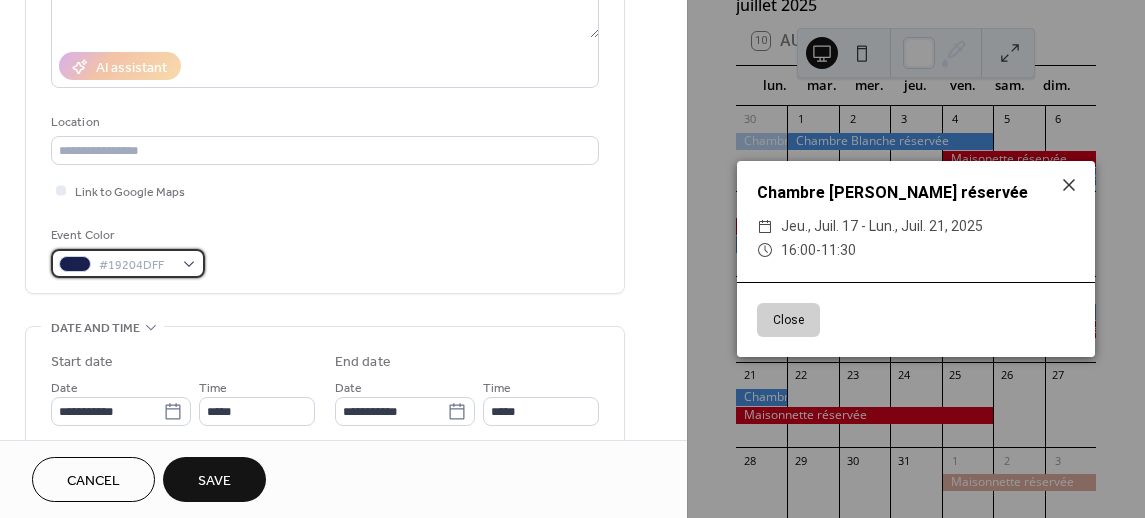 click on "#19204DFF" at bounding box center (128, 263) 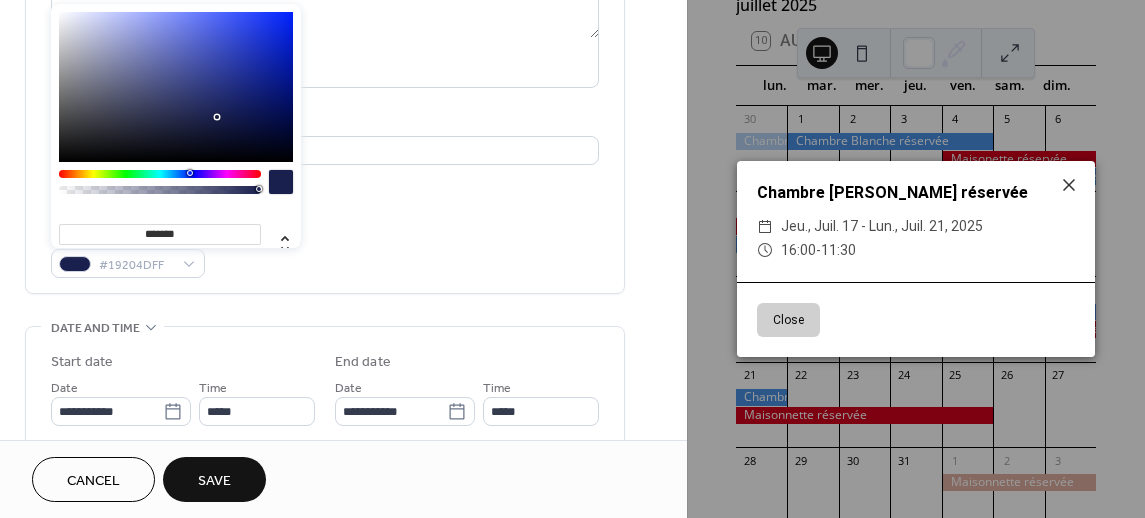 type on "*******" 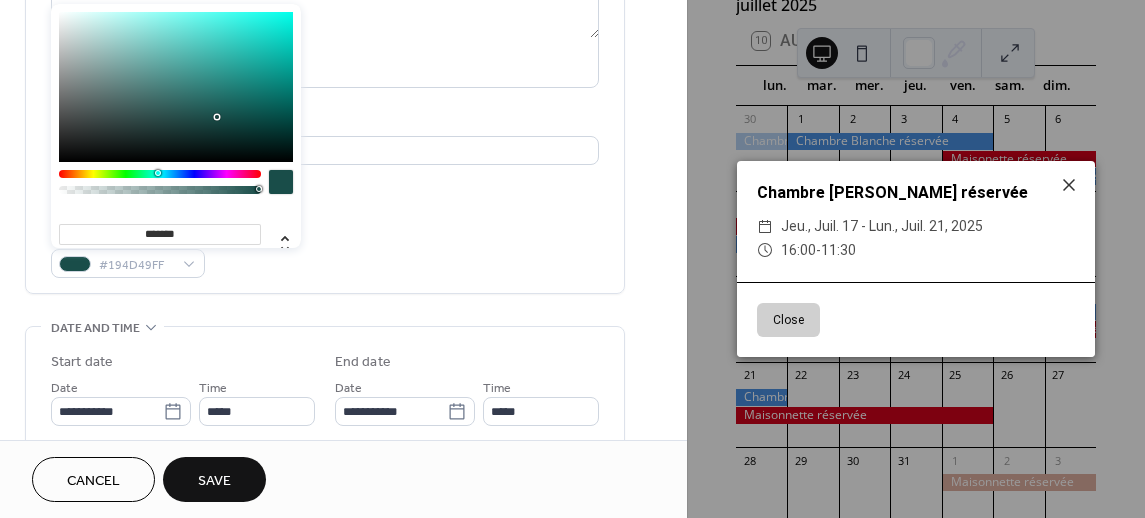 click at bounding box center [160, 174] 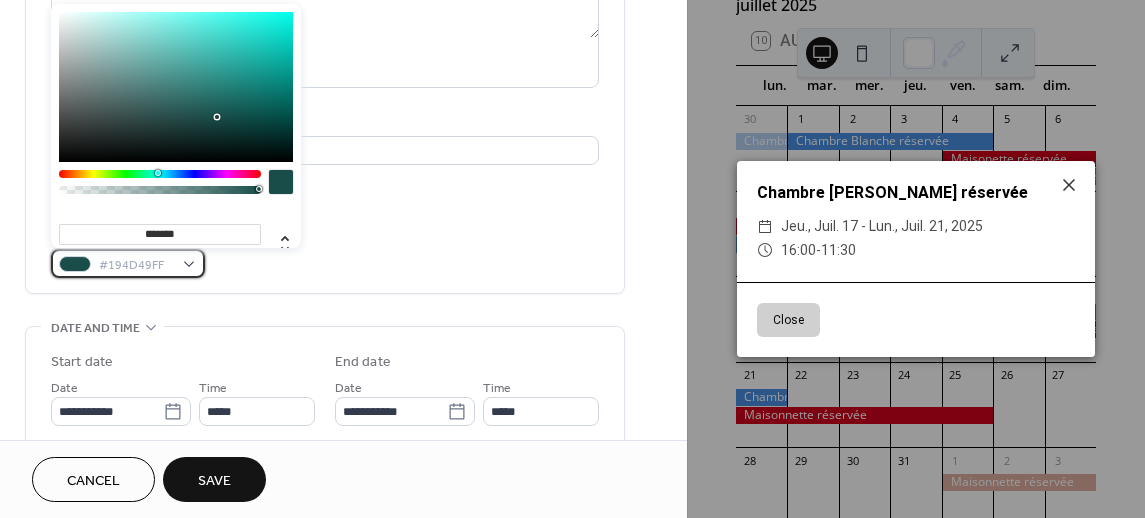 click on "#194D49FF" at bounding box center [128, 263] 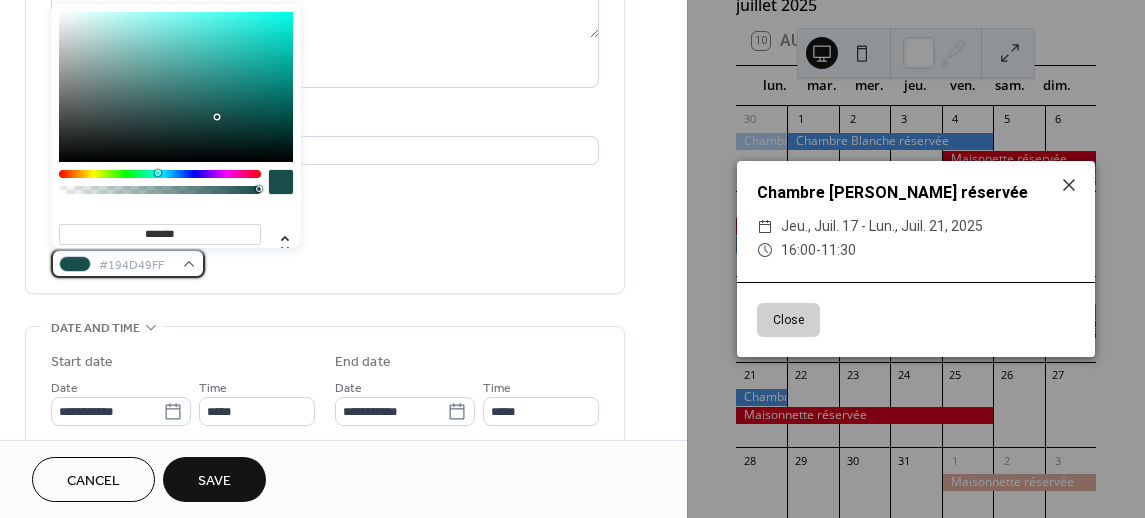 click on "#194D49FF" at bounding box center (128, 263) 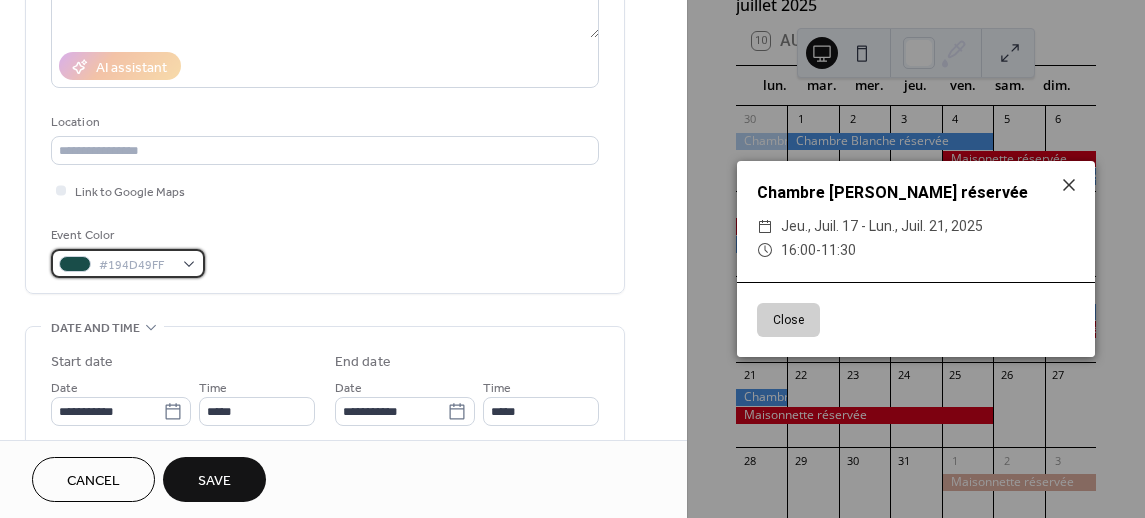 click on "#194D49FF" at bounding box center [128, 263] 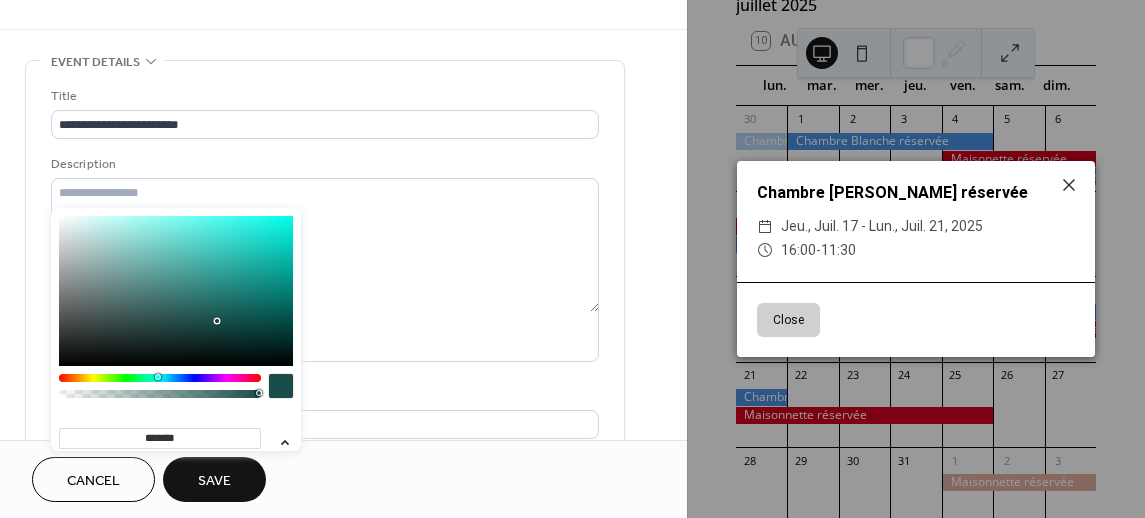 scroll, scrollTop: 54, scrollLeft: 0, axis: vertical 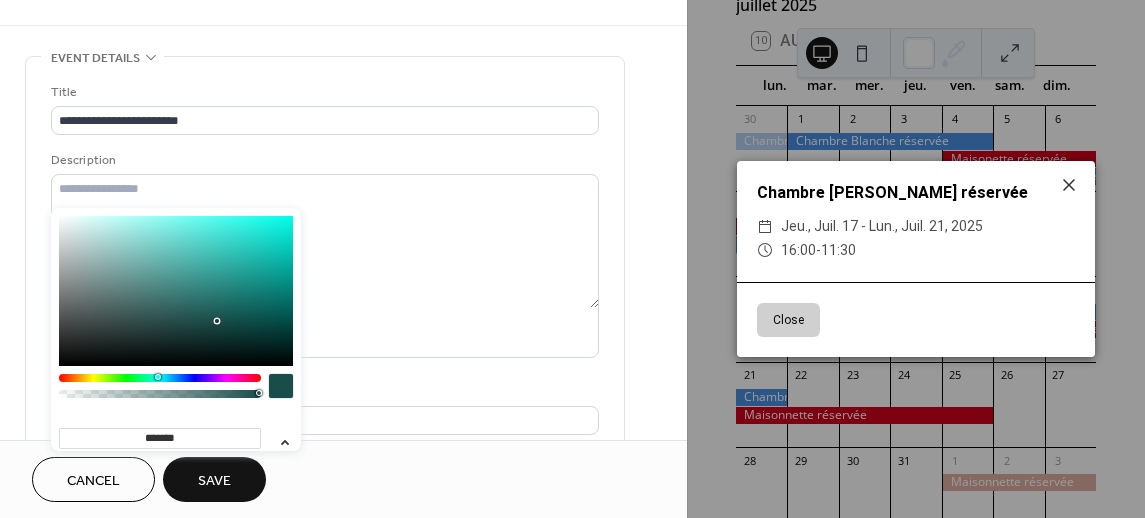 click at bounding box center (281, 386) 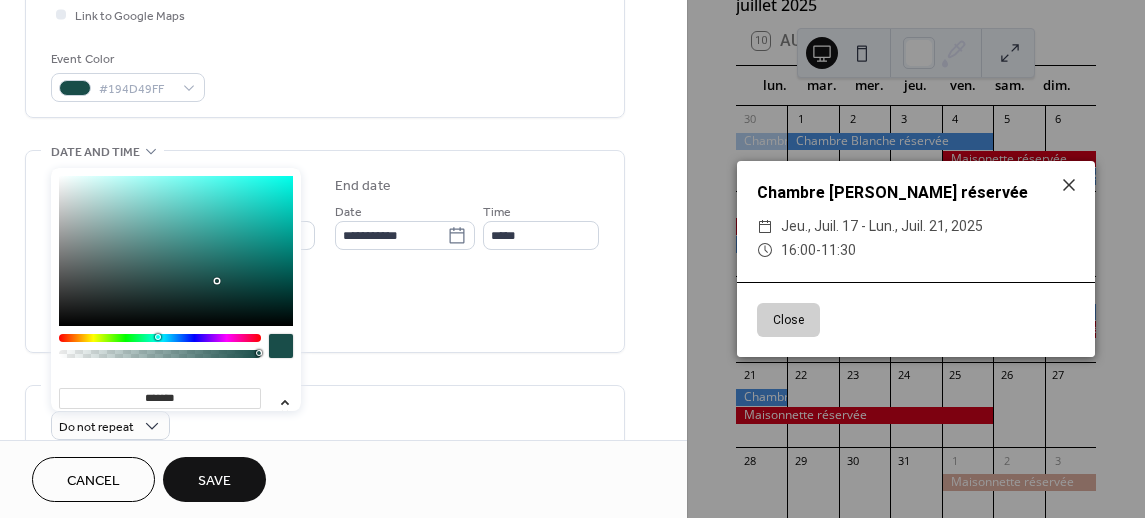 scroll, scrollTop: 508, scrollLeft: 0, axis: vertical 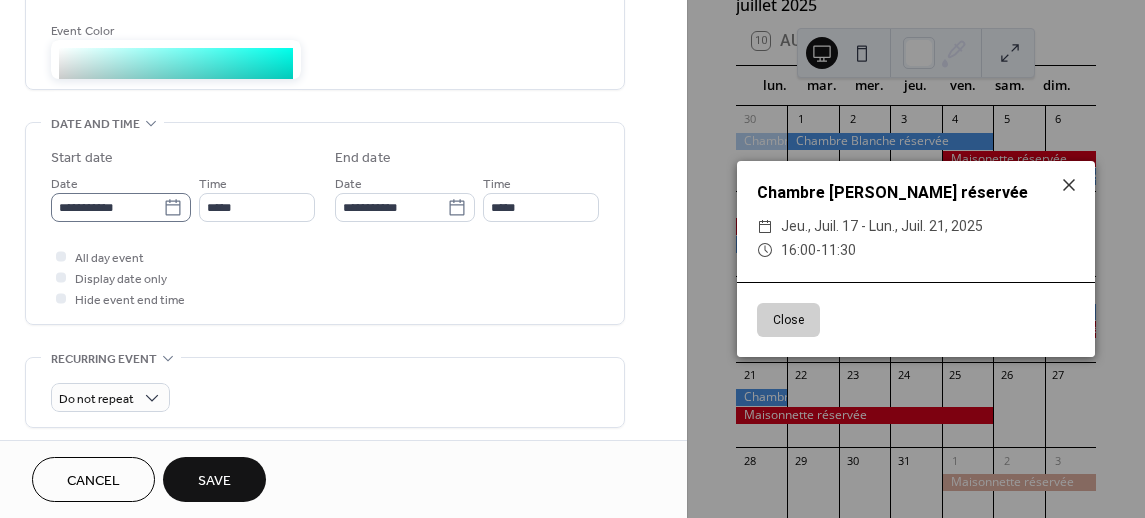 click 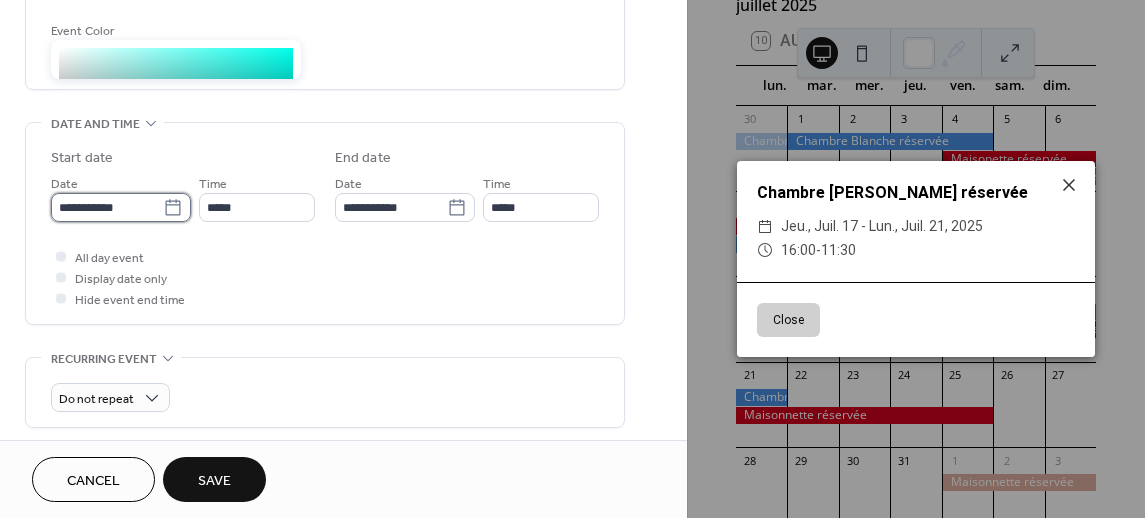 click on "**********" at bounding box center [107, 207] 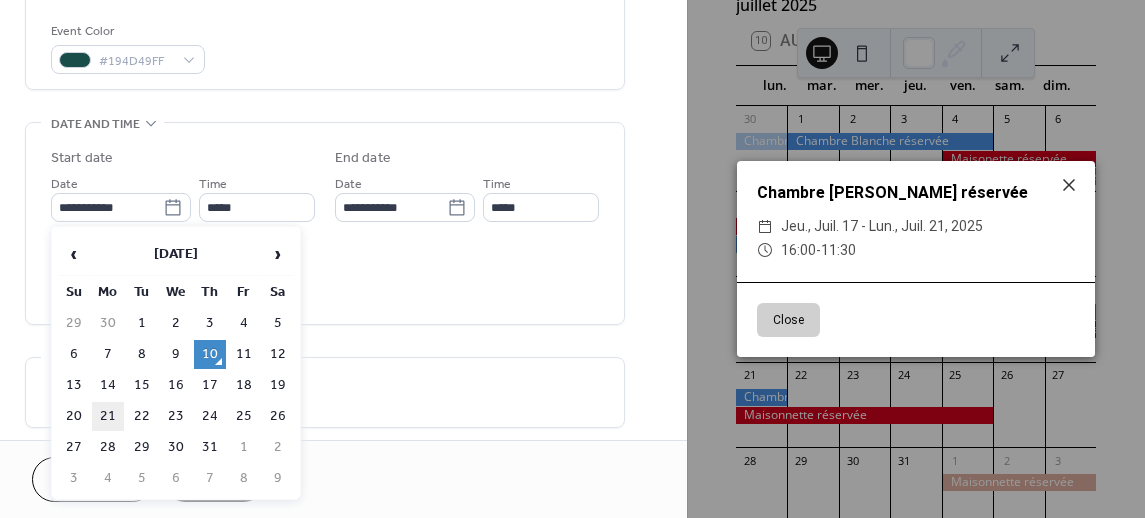 click on "21" at bounding box center (108, 416) 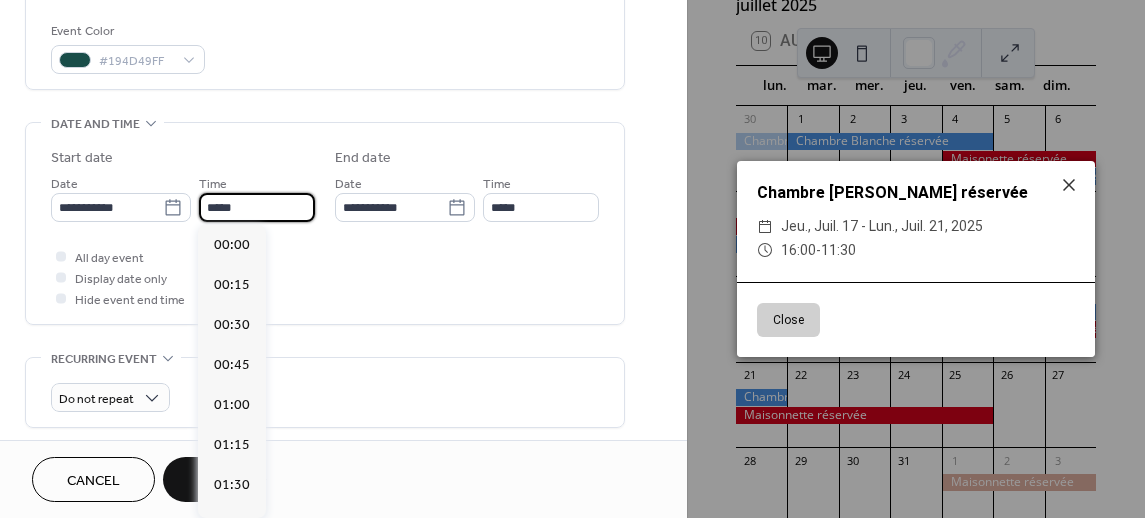 scroll, scrollTop: 1936, scrollLeft: 0, axis: vertical 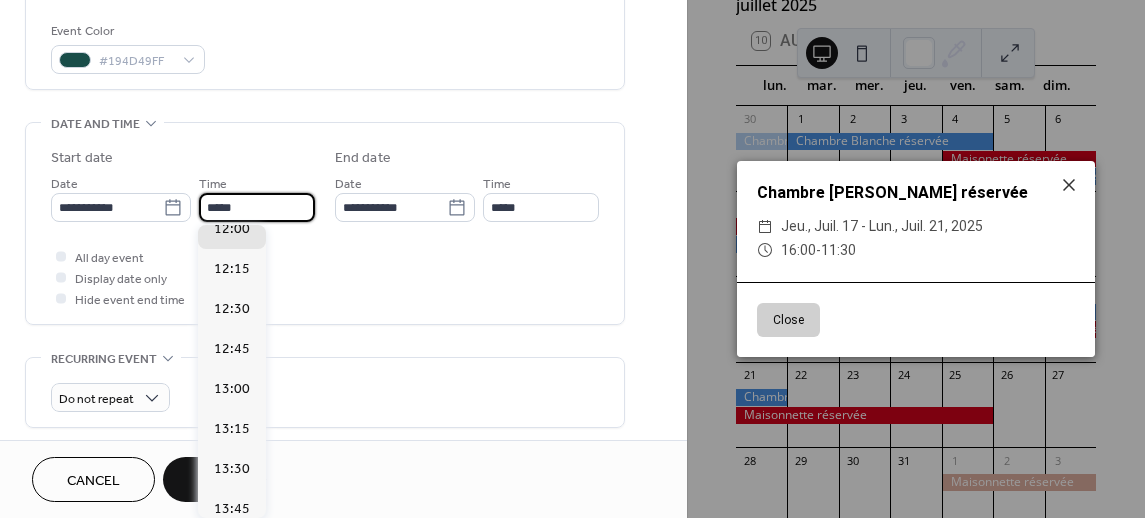 click on "*****" at bounding box center [257, 207] 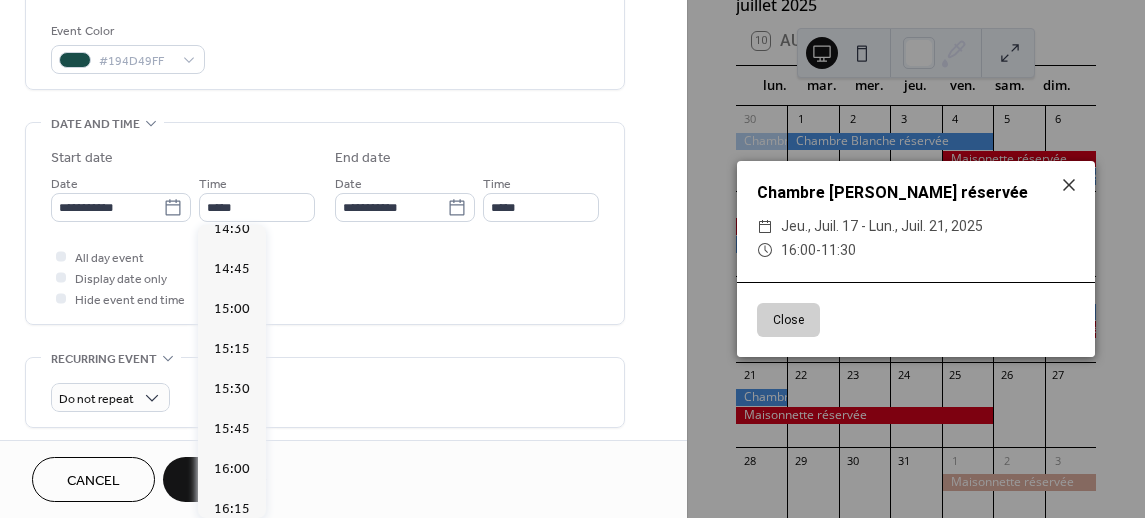 scroll, scrollTop: 2424, scrollLeft: 0, axis: vertical 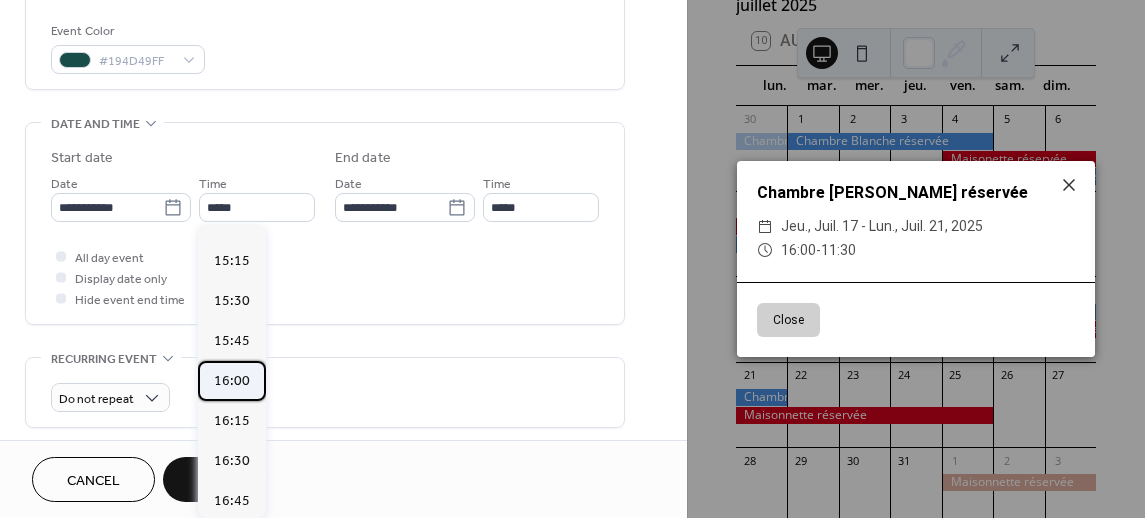 click on "16:00" at bounding box center (232, 381) 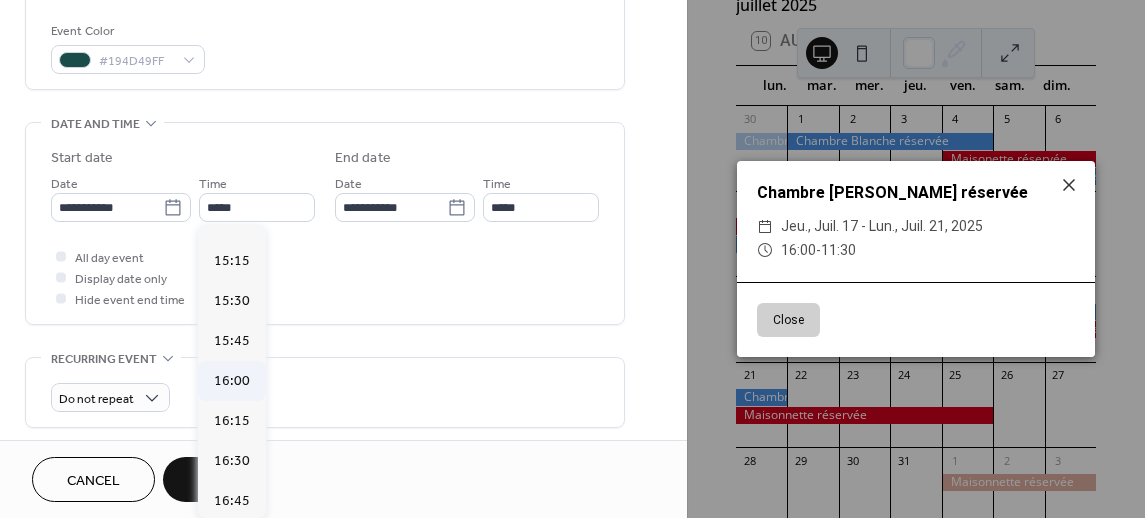 type on "*****" 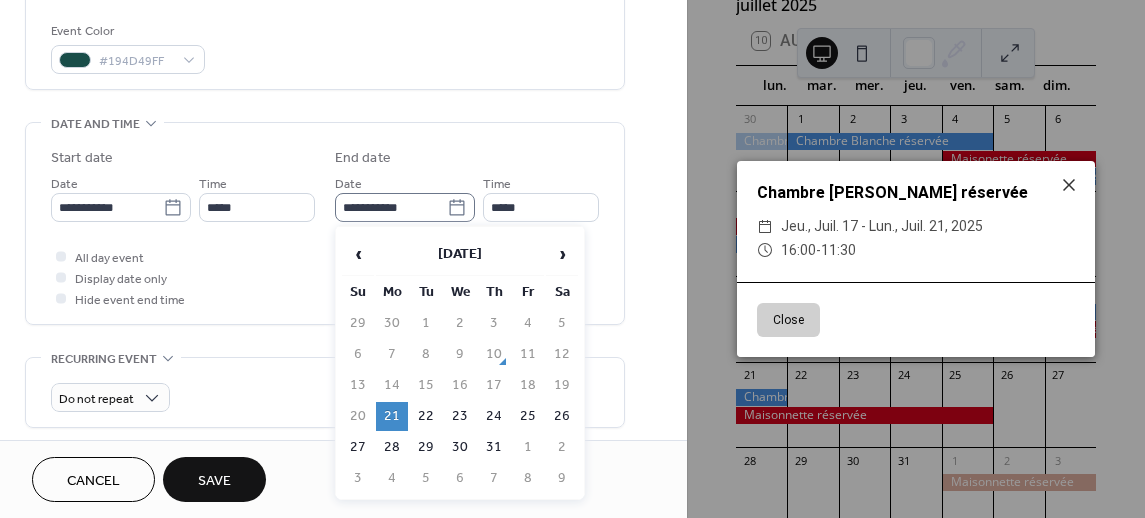 click 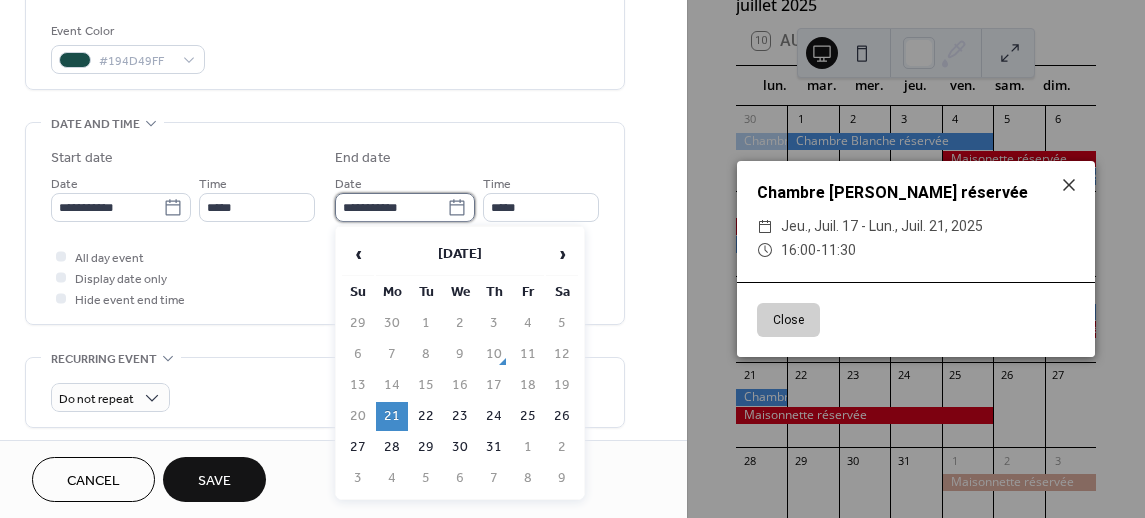 click on "**********" at bounding box center [391, 207] 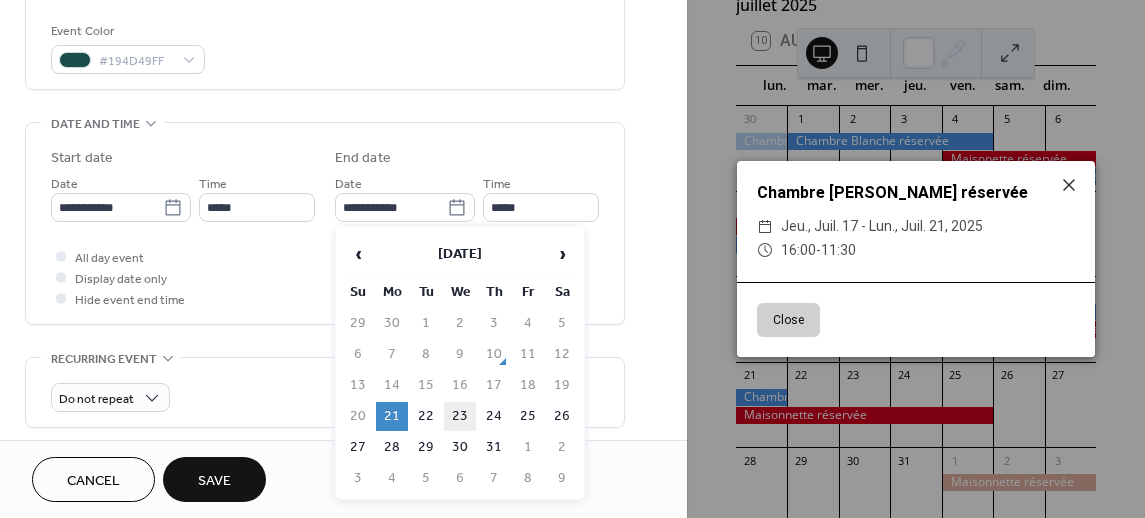 click on "23" at bounding box center (460, 416) 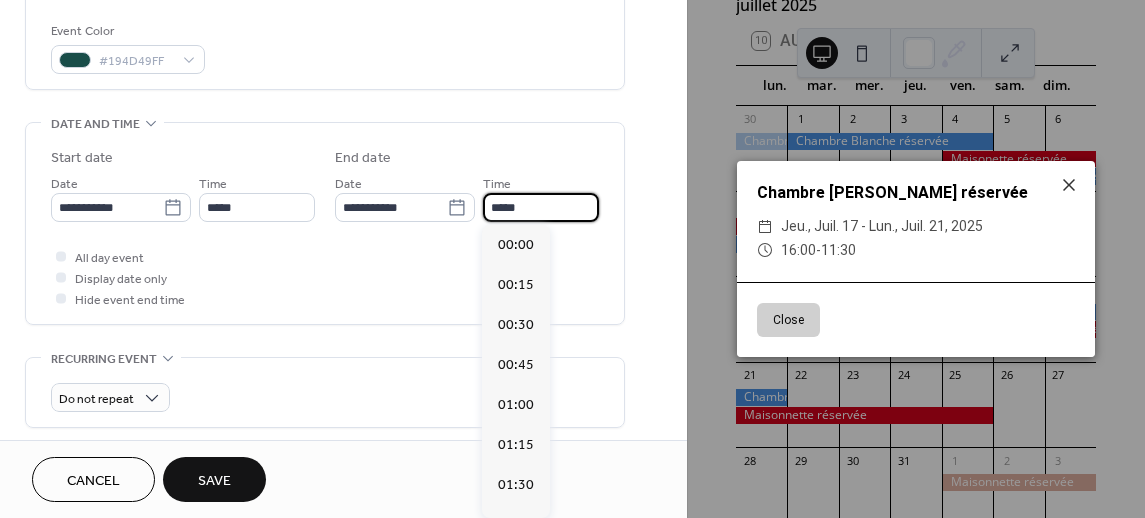 scroll, scrollTop: 2742, scrollLeft: 0, axis: vertical 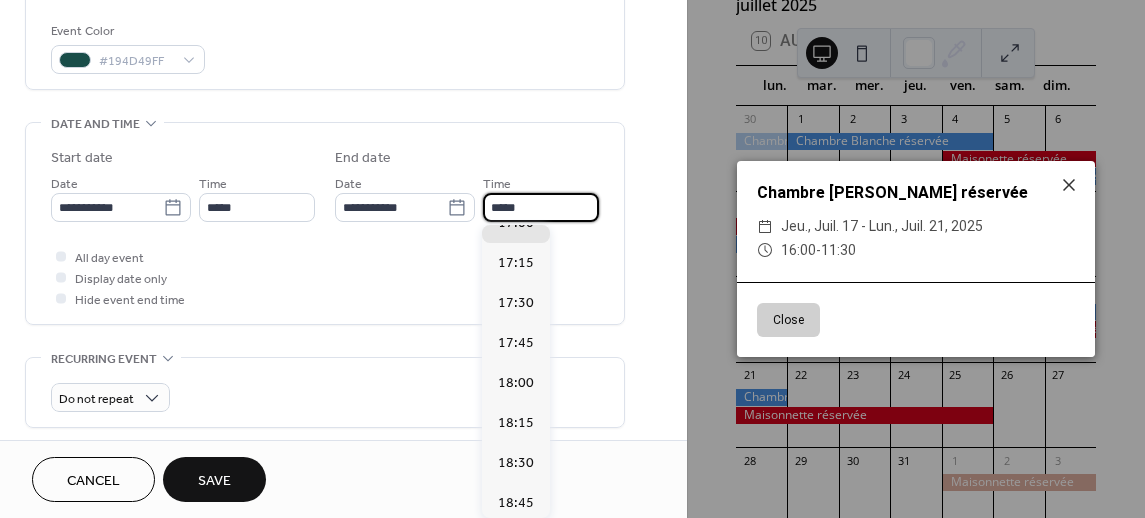 click on "*****" at bounding box center [541, 207] 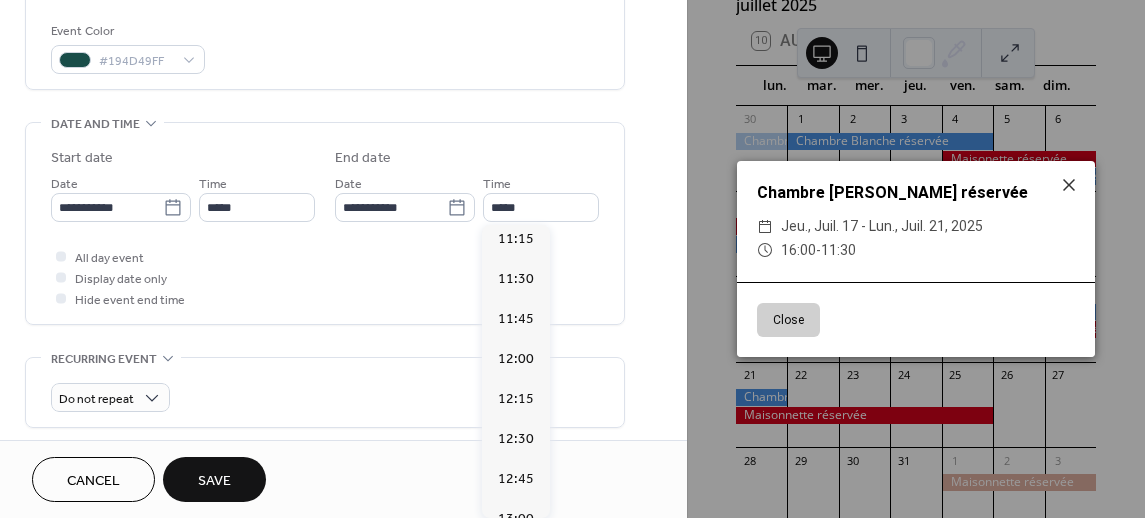scroll, scrollTop: 1780, scrollLeft: 0, axis: vertical 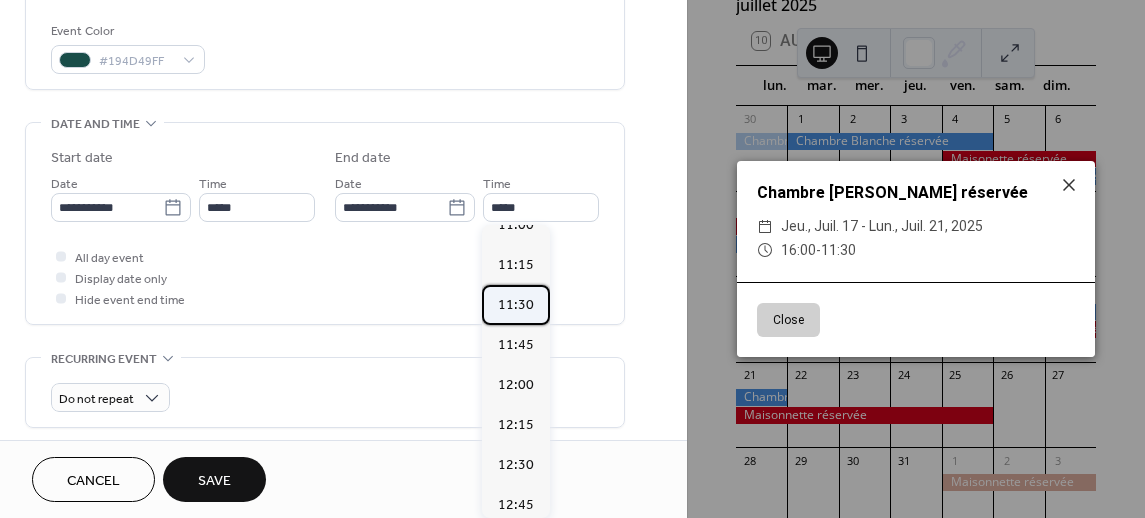 click on "11:30" at bounding box center (516, 305) 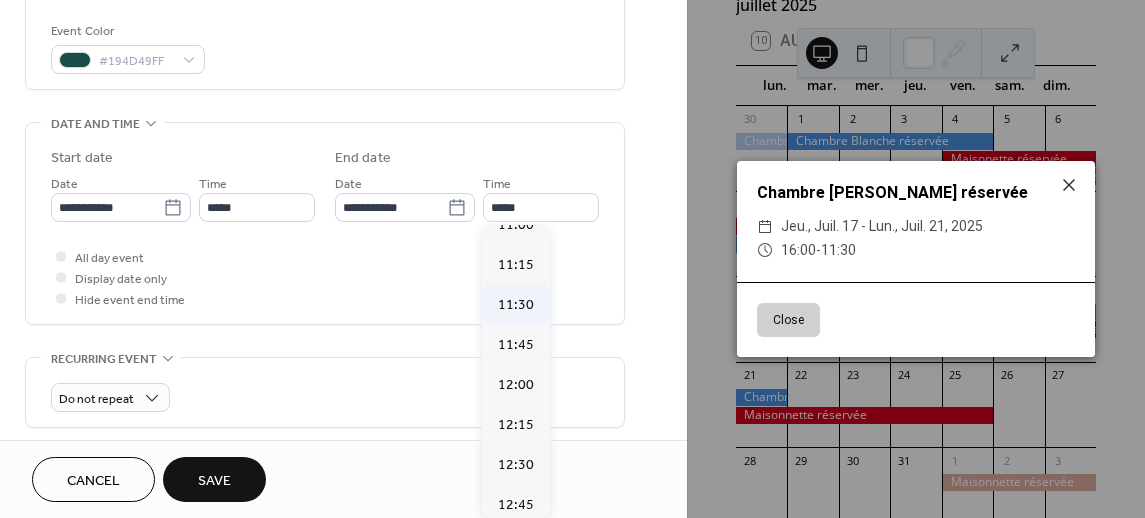 type on "*****" 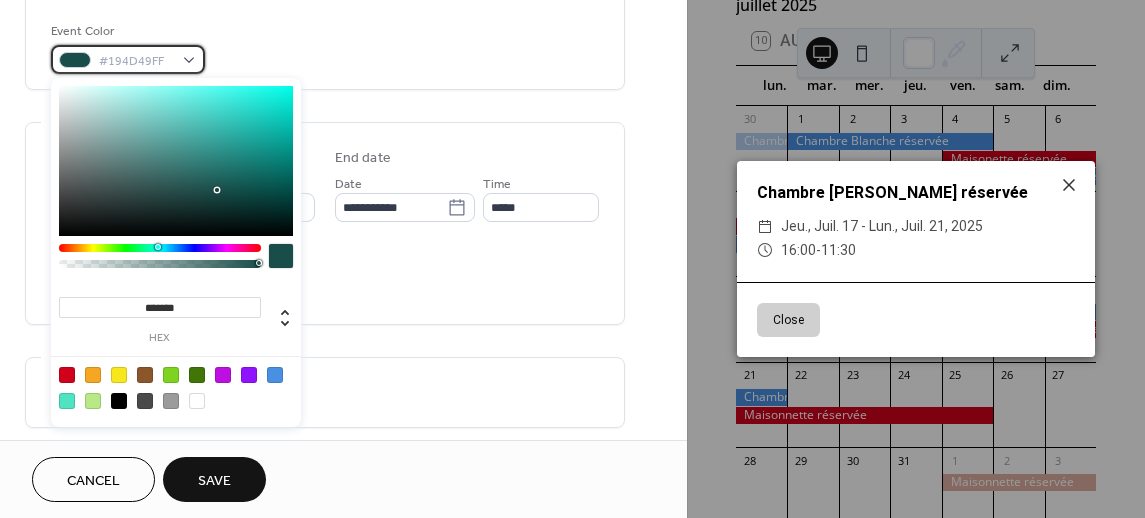 click on "#194D49FF" at bounding box center (128, 59) 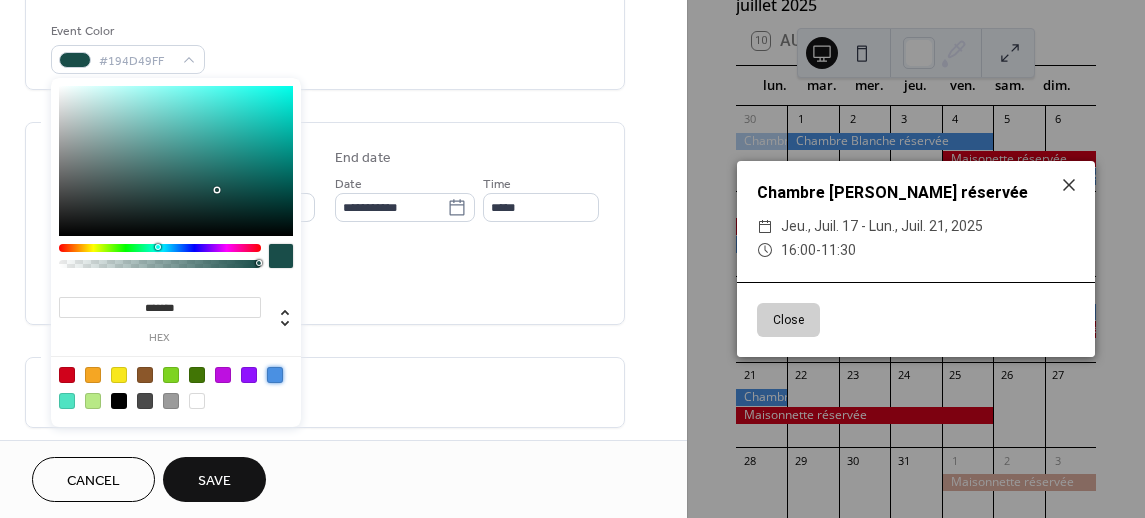 click at bounding box center [275, 375] 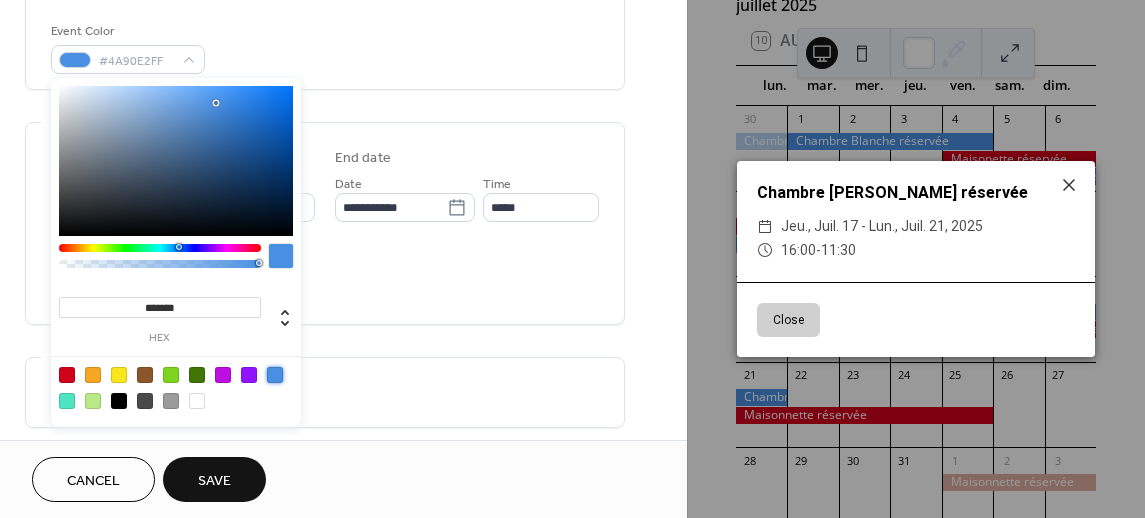 click at bounding box center (275, 375) 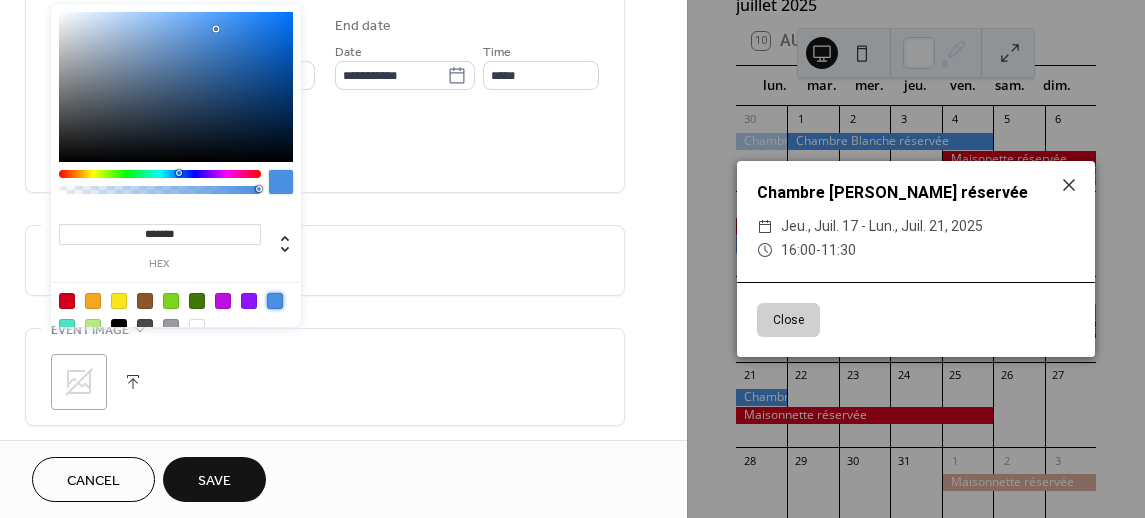 scroll, scrollTop: 664, scrollLeft: 0, axis: vertical 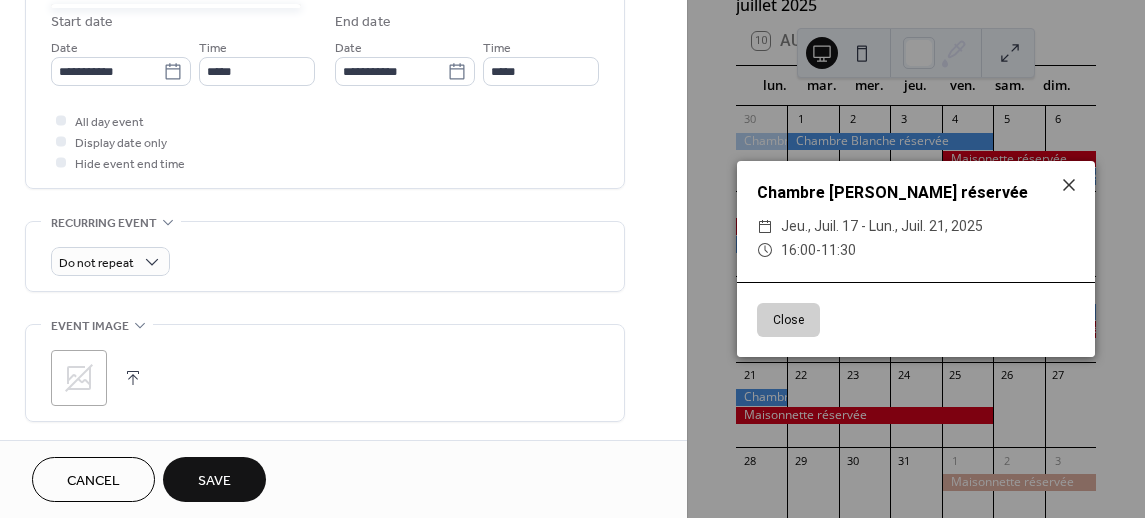 click on "Save" at bounding box center (214, 481) 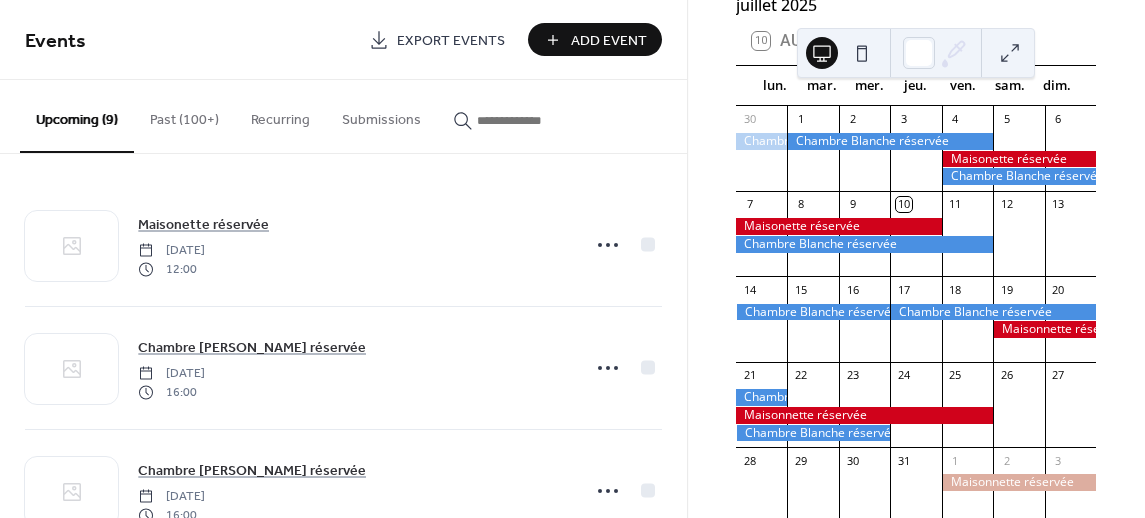 click at bounding box center [813, 433] 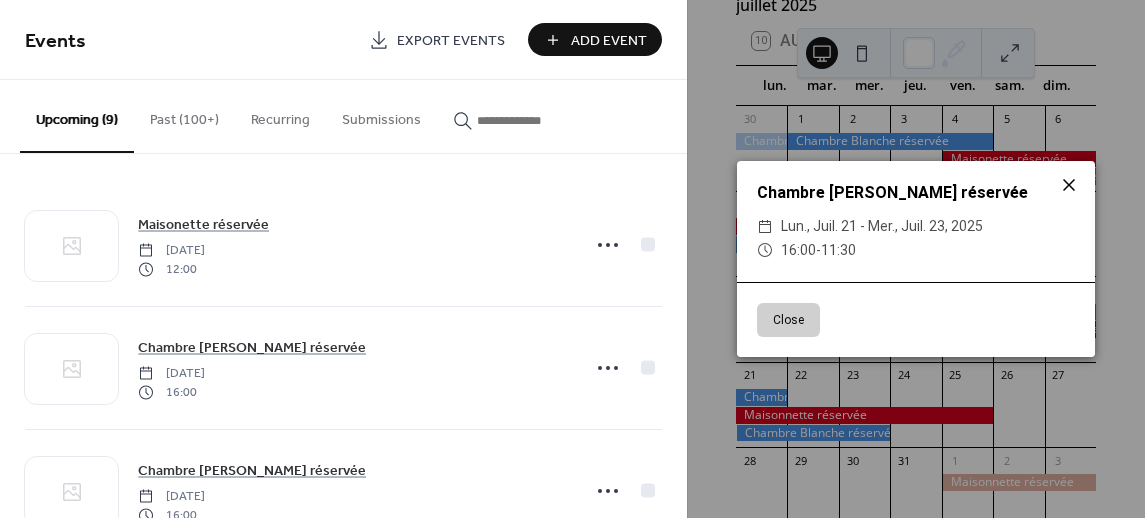 click 